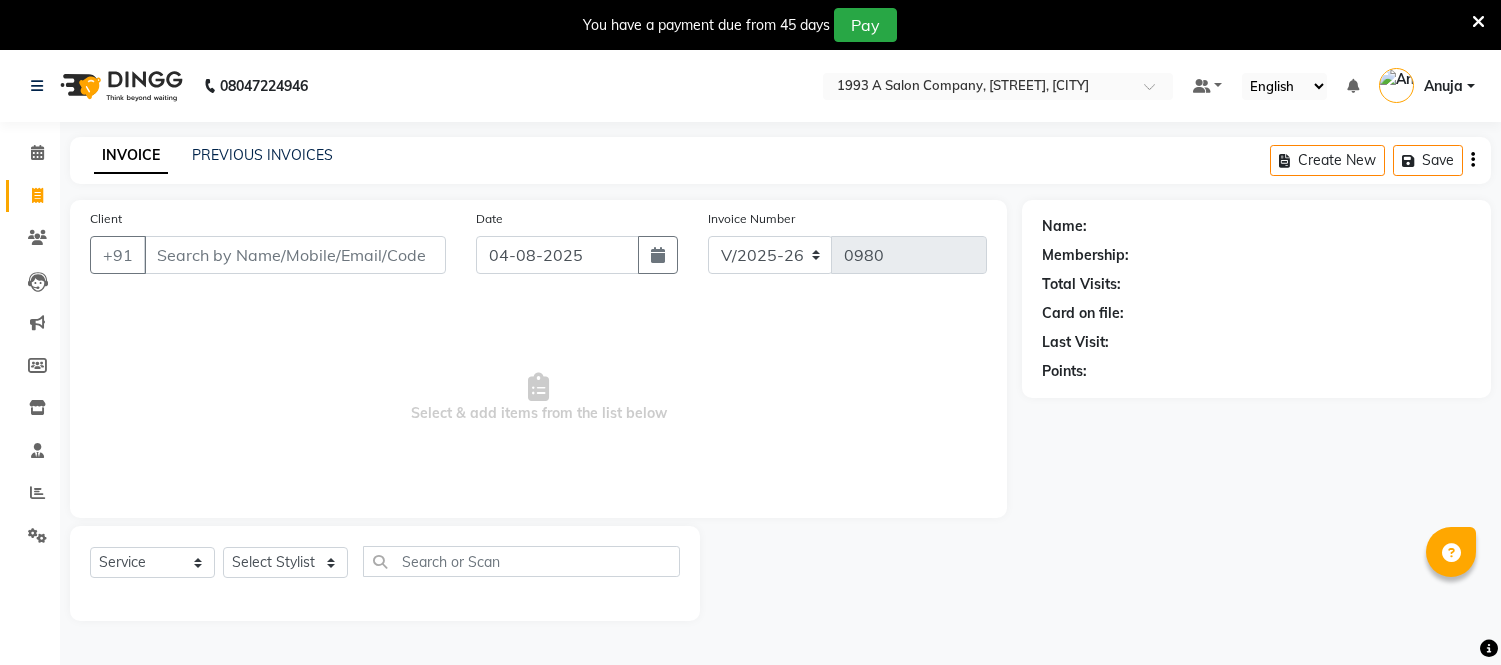 select on "4955" 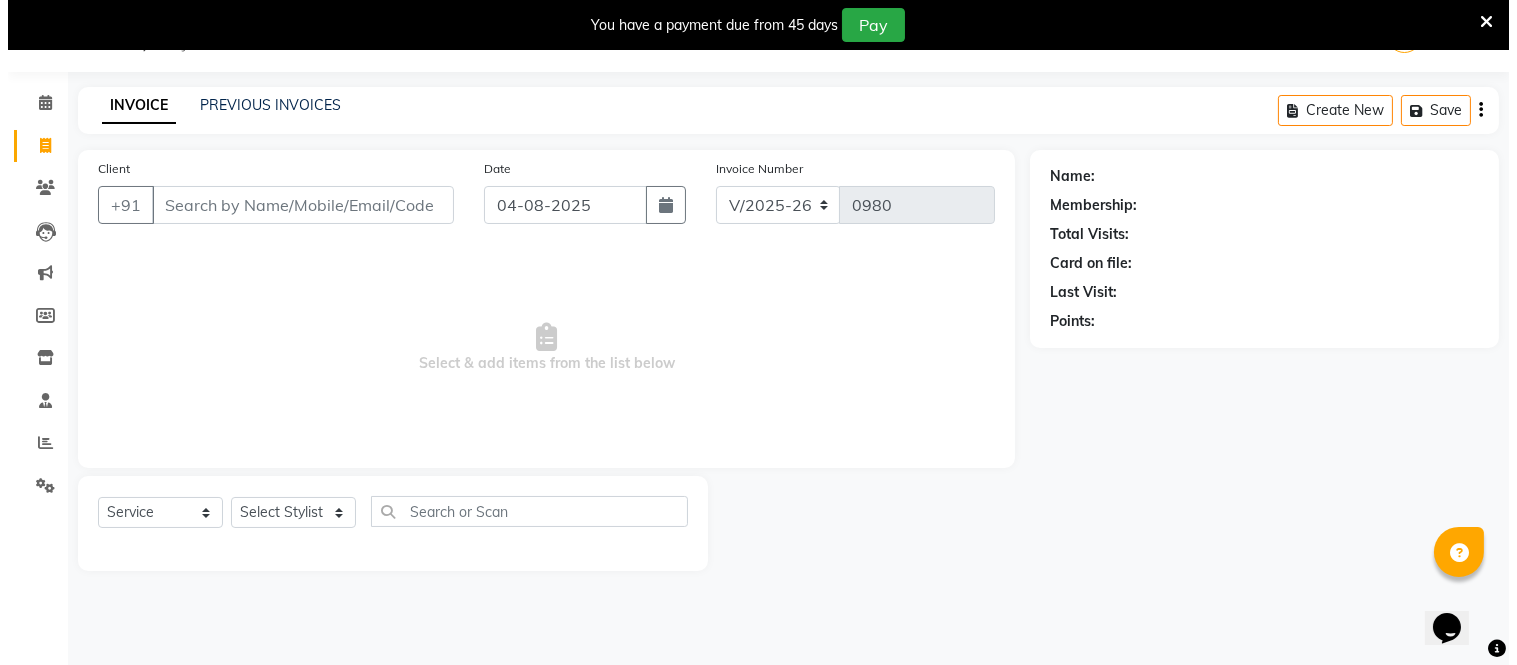 scroll, scrollTop: 0, scrollLeft: 0, axis: both 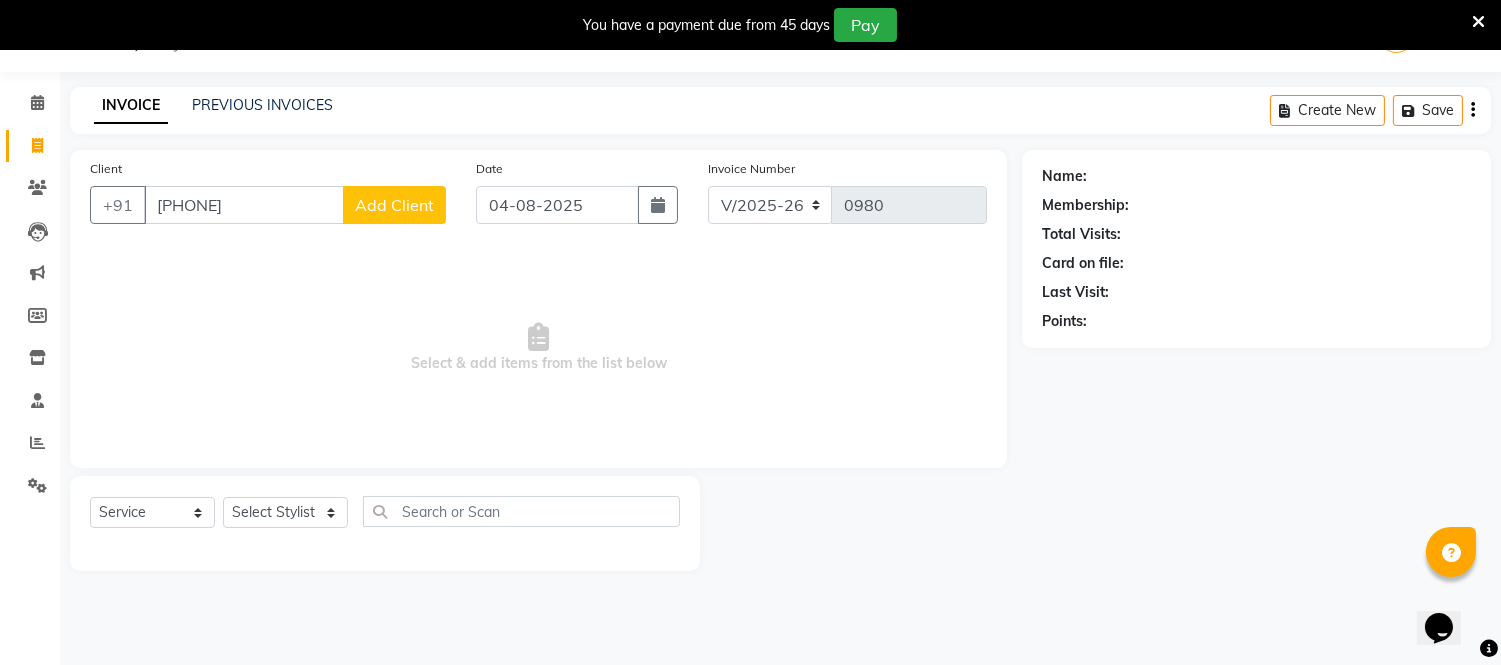 type on "[PHONE]" 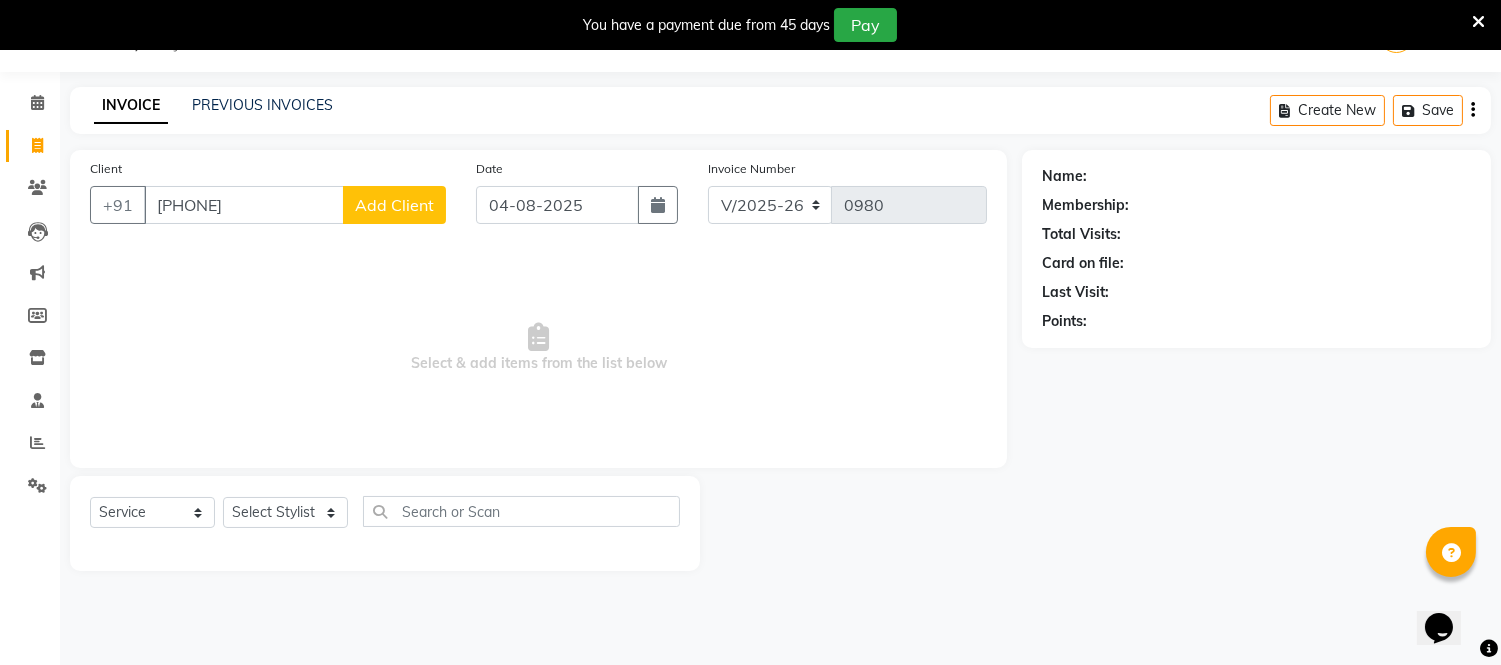 click on "Add Client" 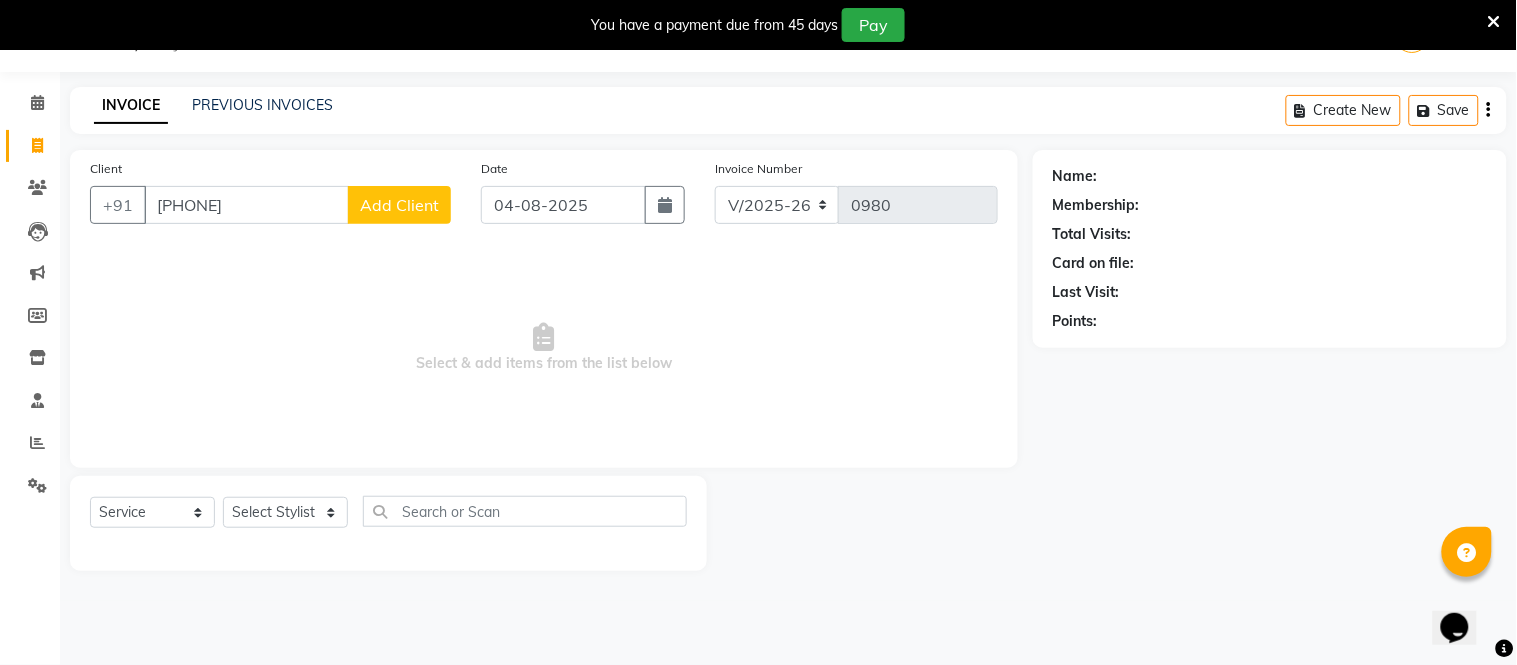 select on "22" 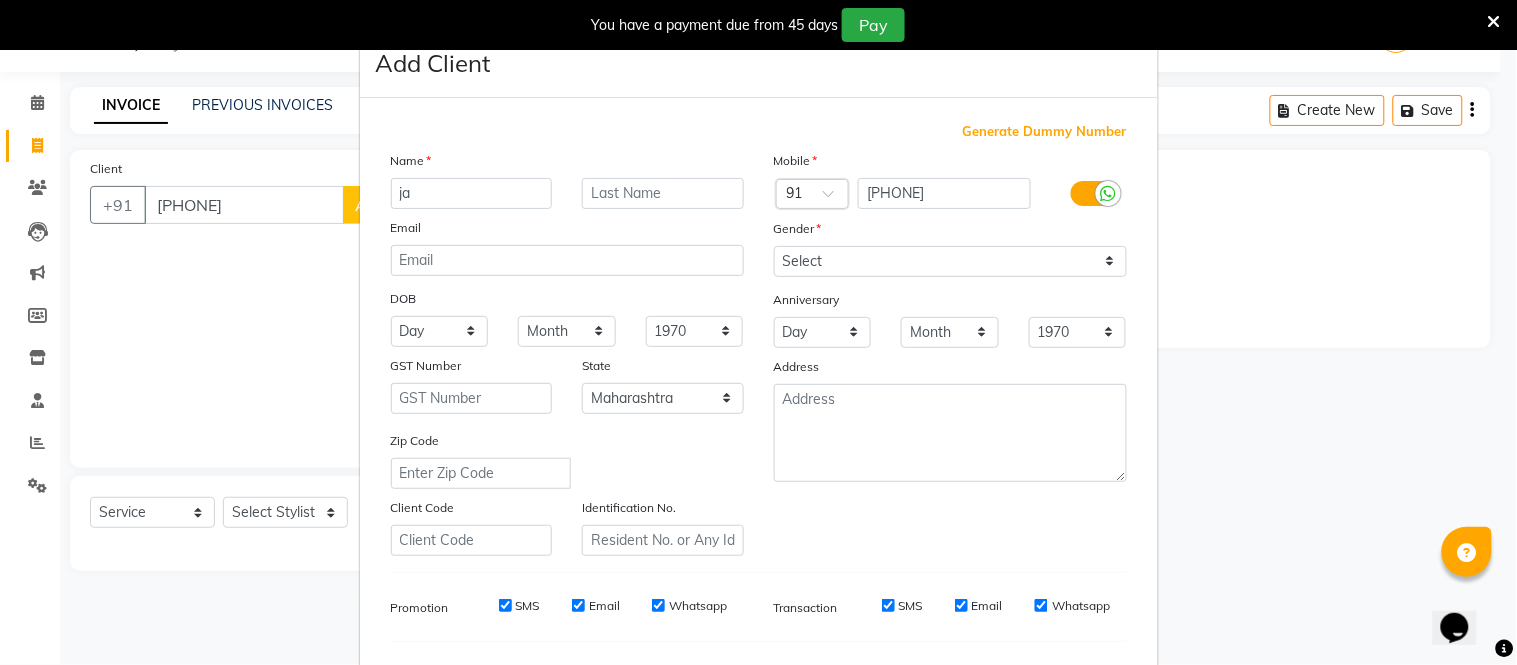 type on "j" 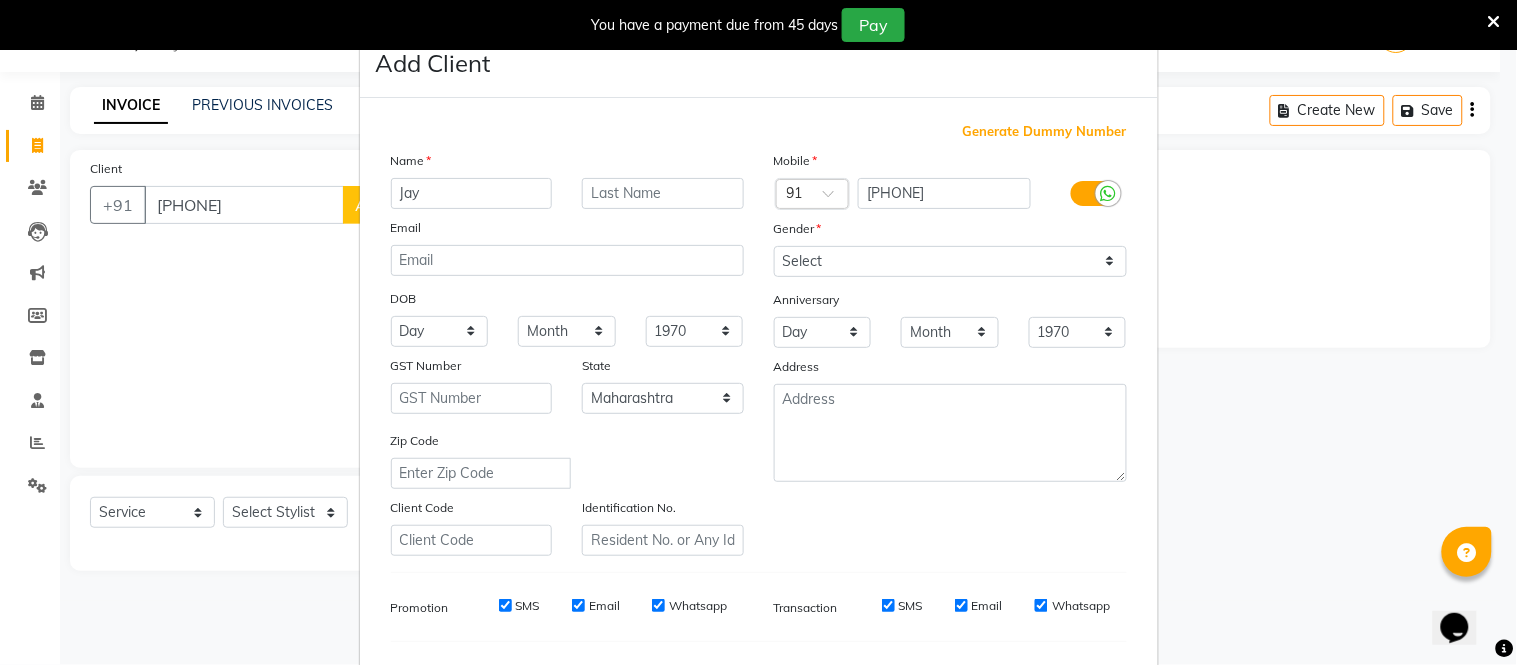 type on "Jay" 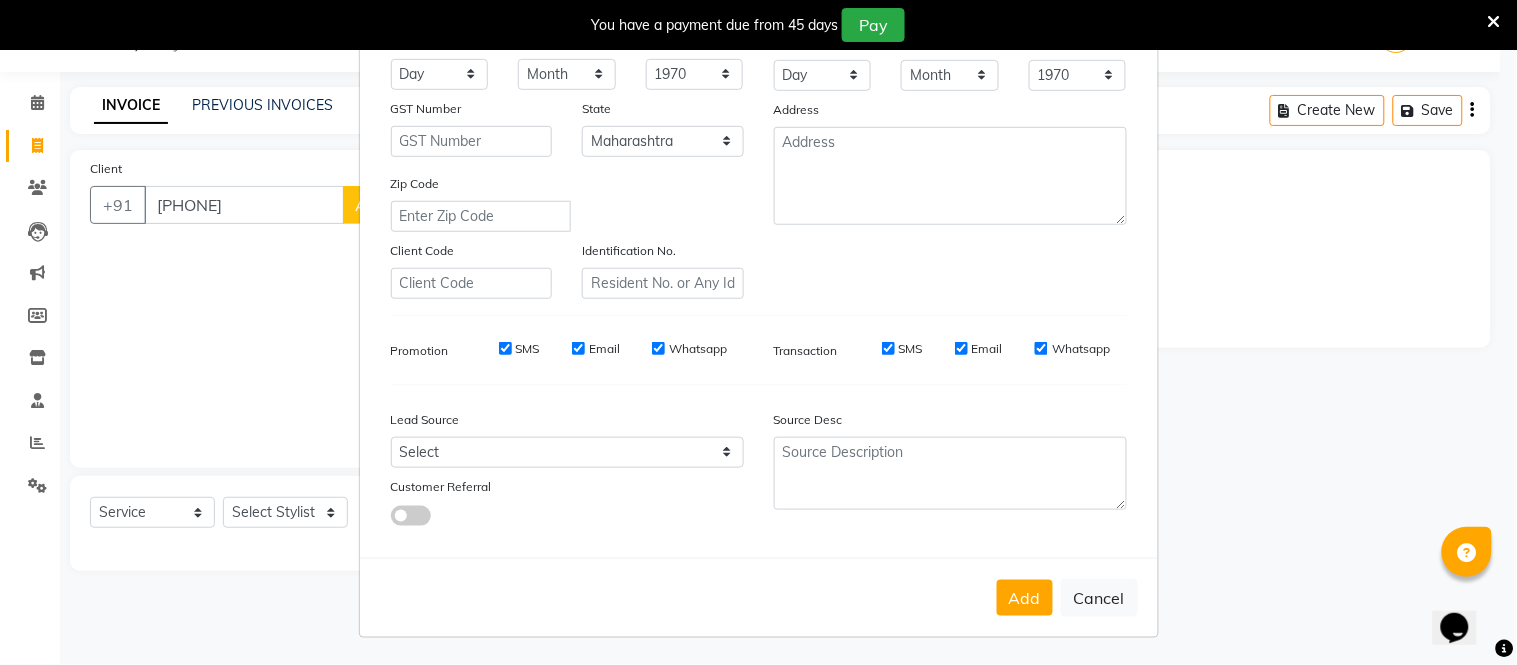 scroll, scrollTop: 258, scrollLeft: 0, axis: vertical 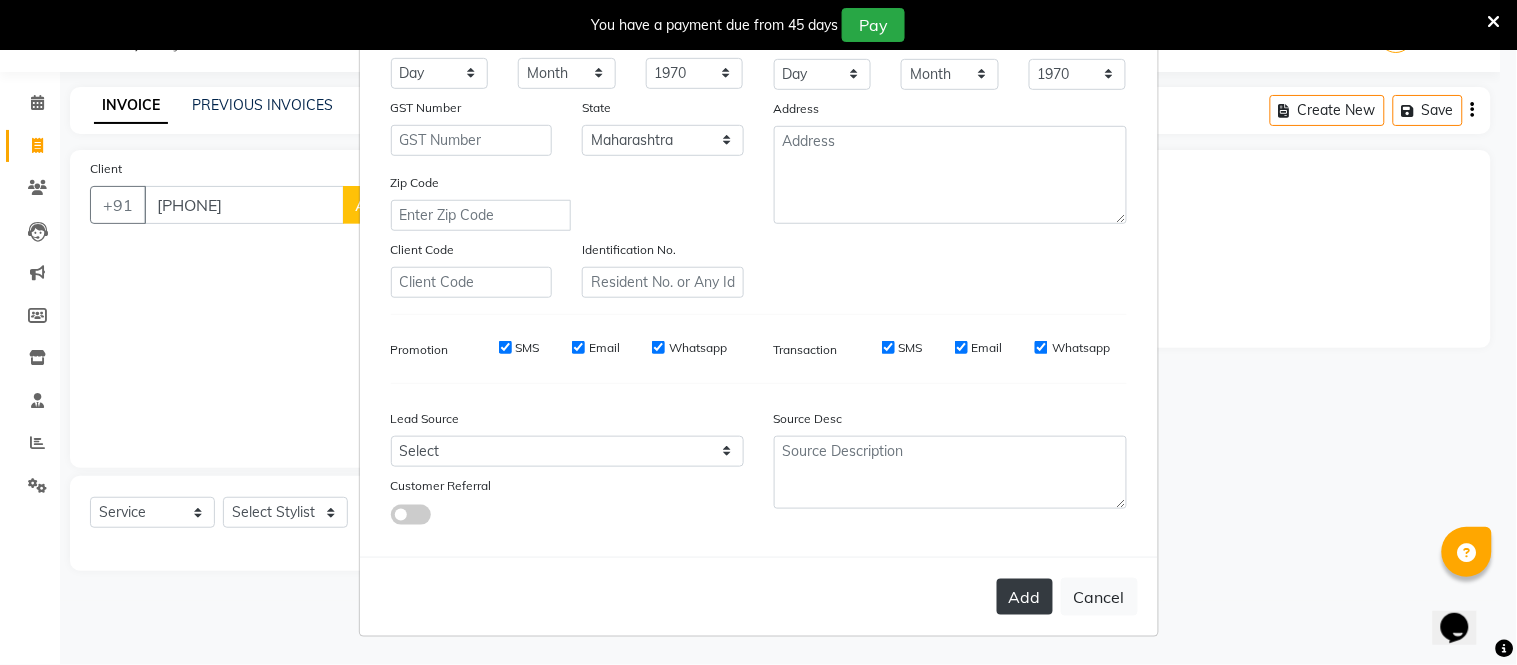 type on "[LAST]" 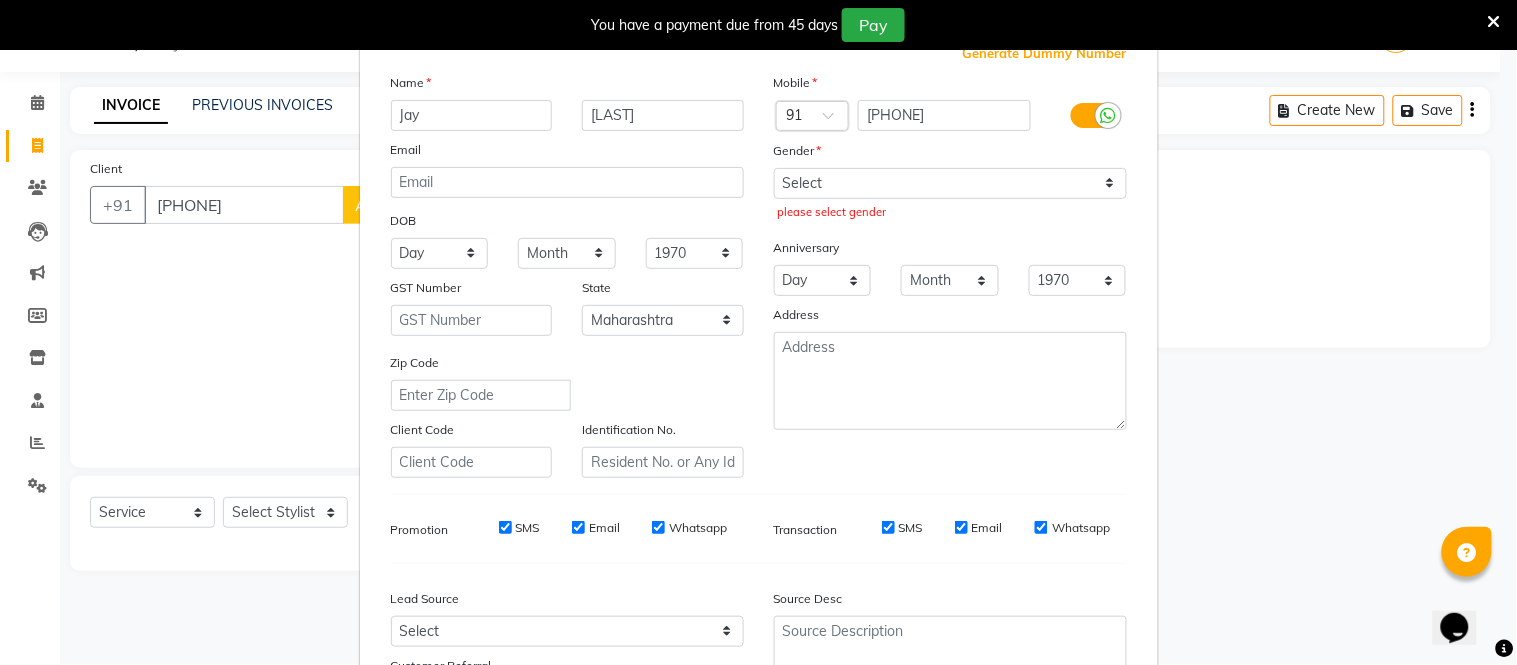 scroll, scrollTop: 36, scrollLeft: 0, axis: vertical 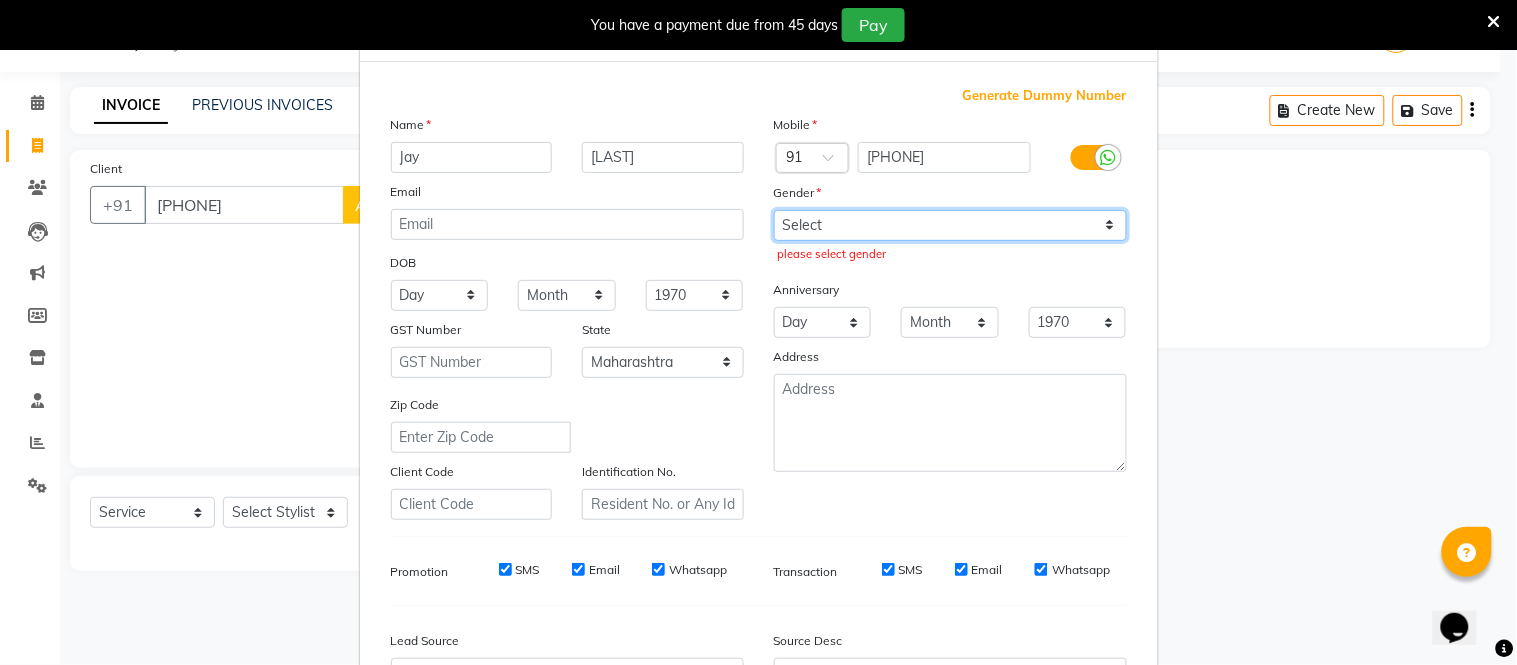 click on "Select Male Female Other Prefer Not To Say" at bounding box center (950, 225) 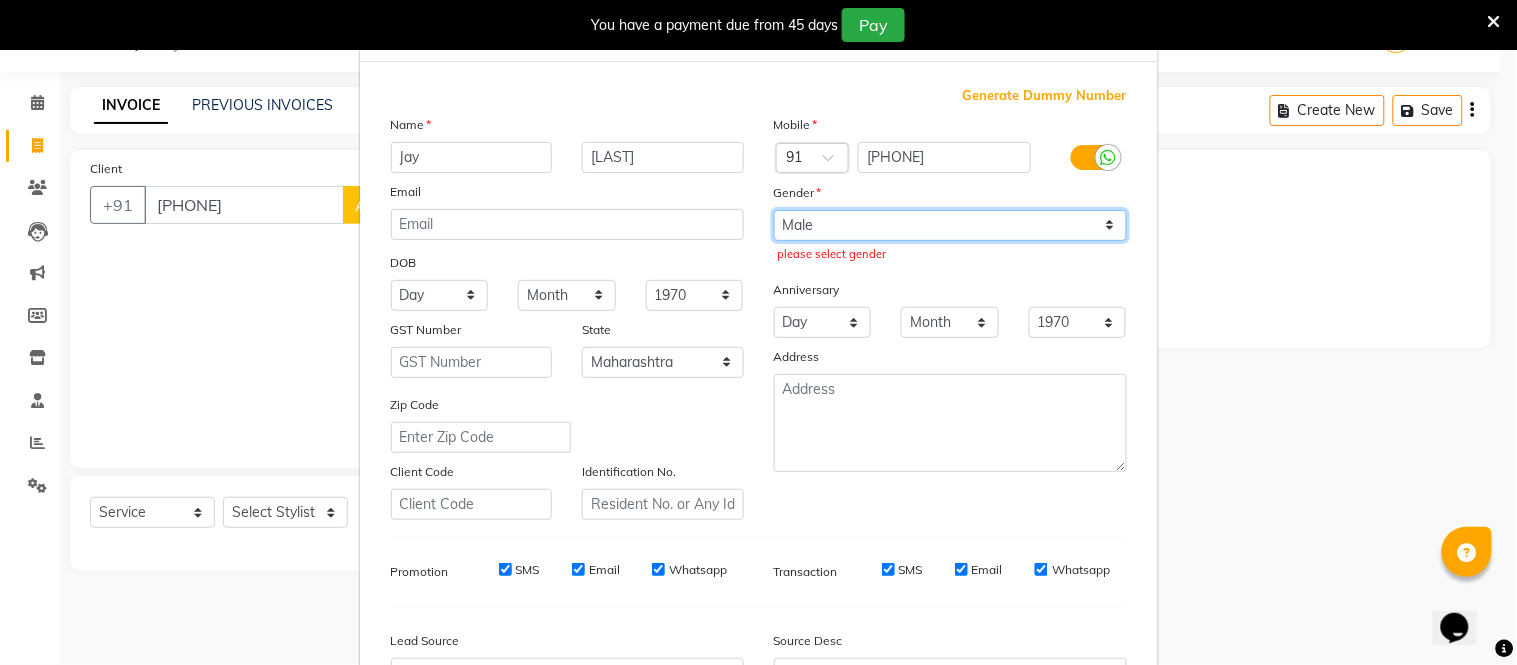 click on "Select Male Female Other Prefer Not To Say" at bounding box center [950, 225] 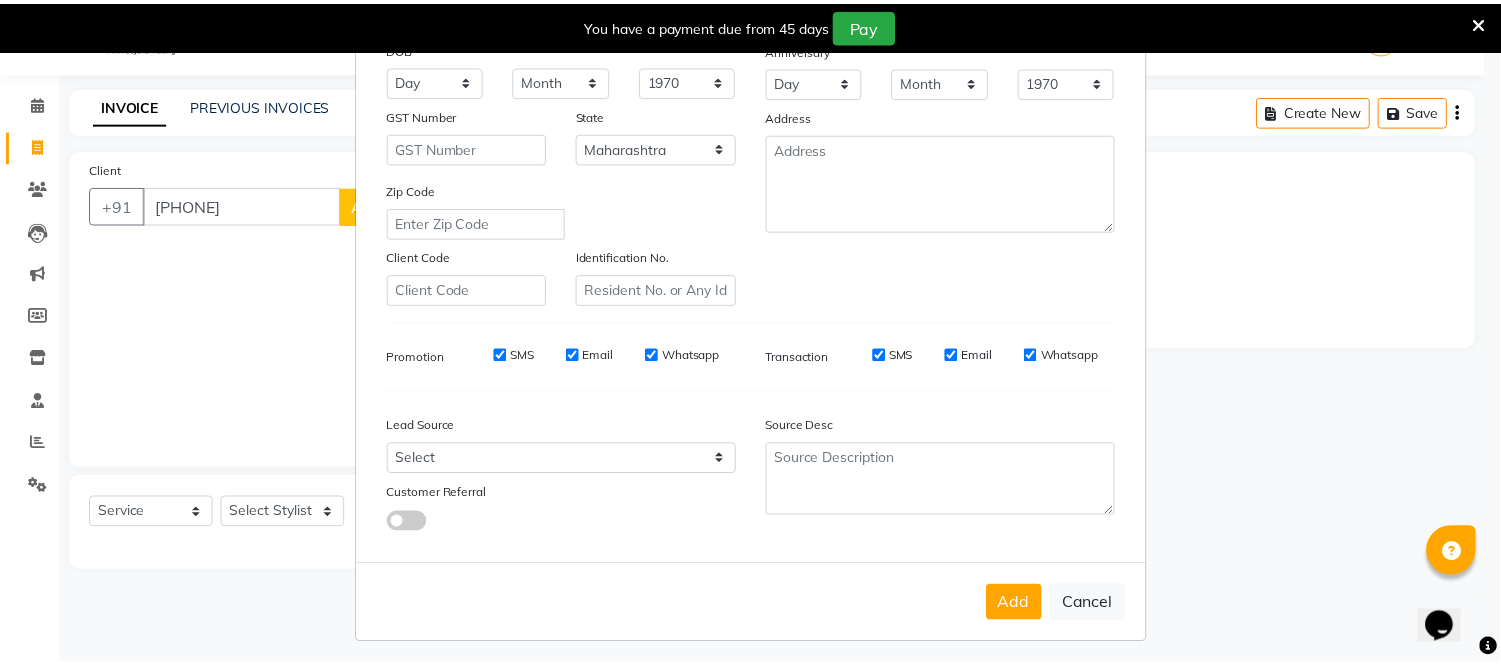 scroll, scrollTop: 258, scrollLeft: 0, axis: vertical 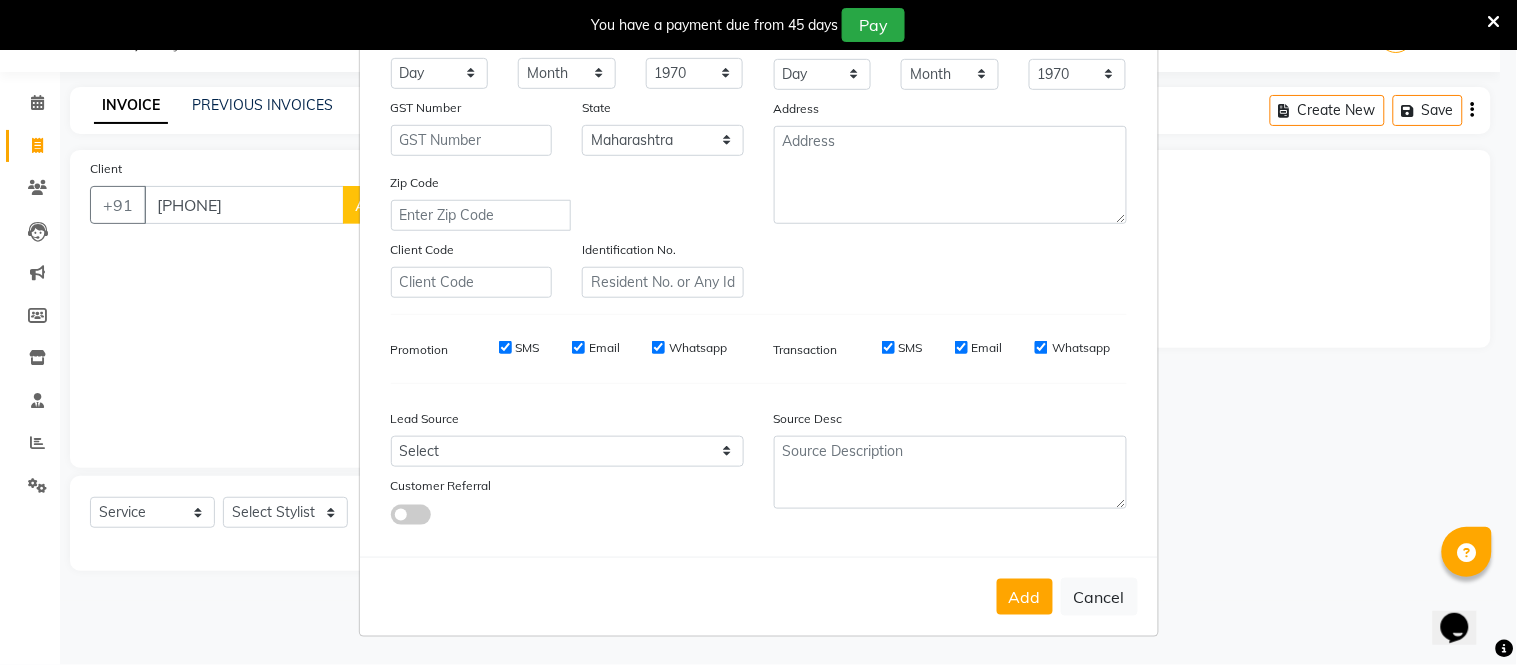 click on "Add" at bounding box center (1025, 597) 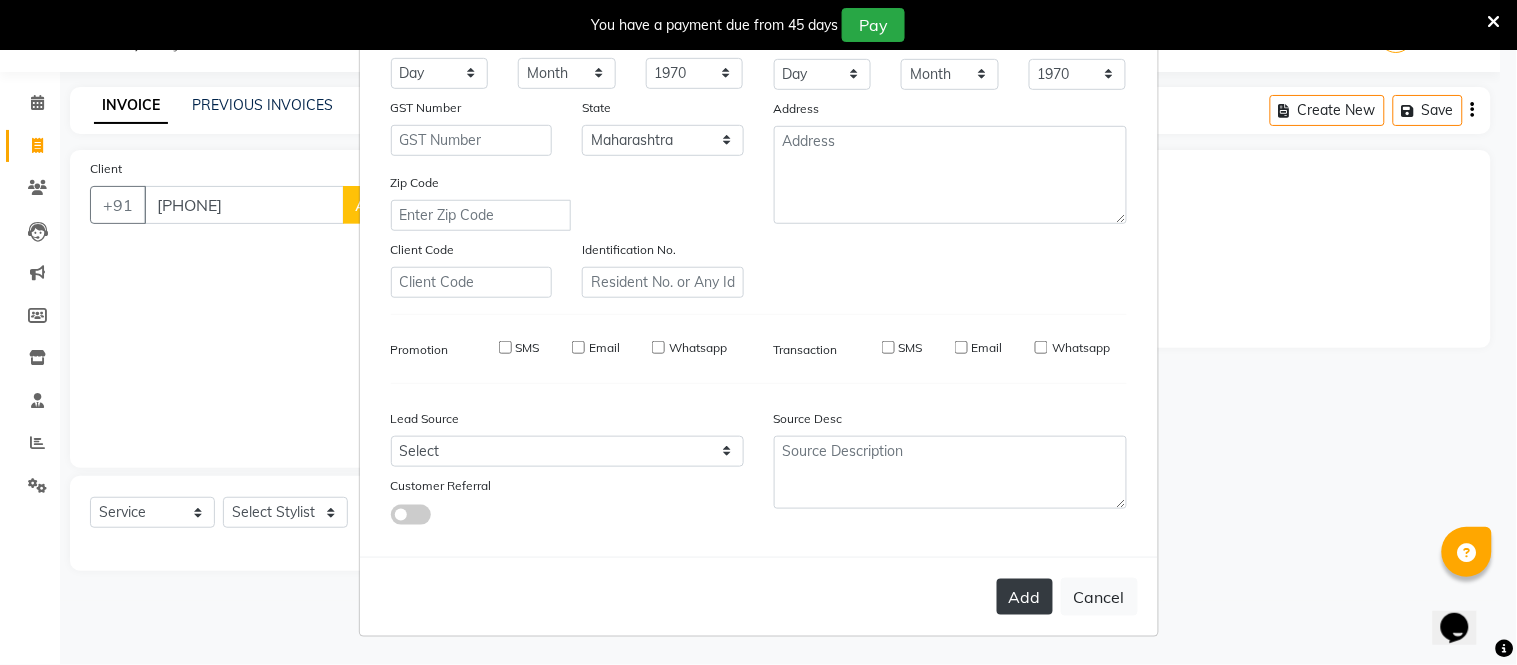 type 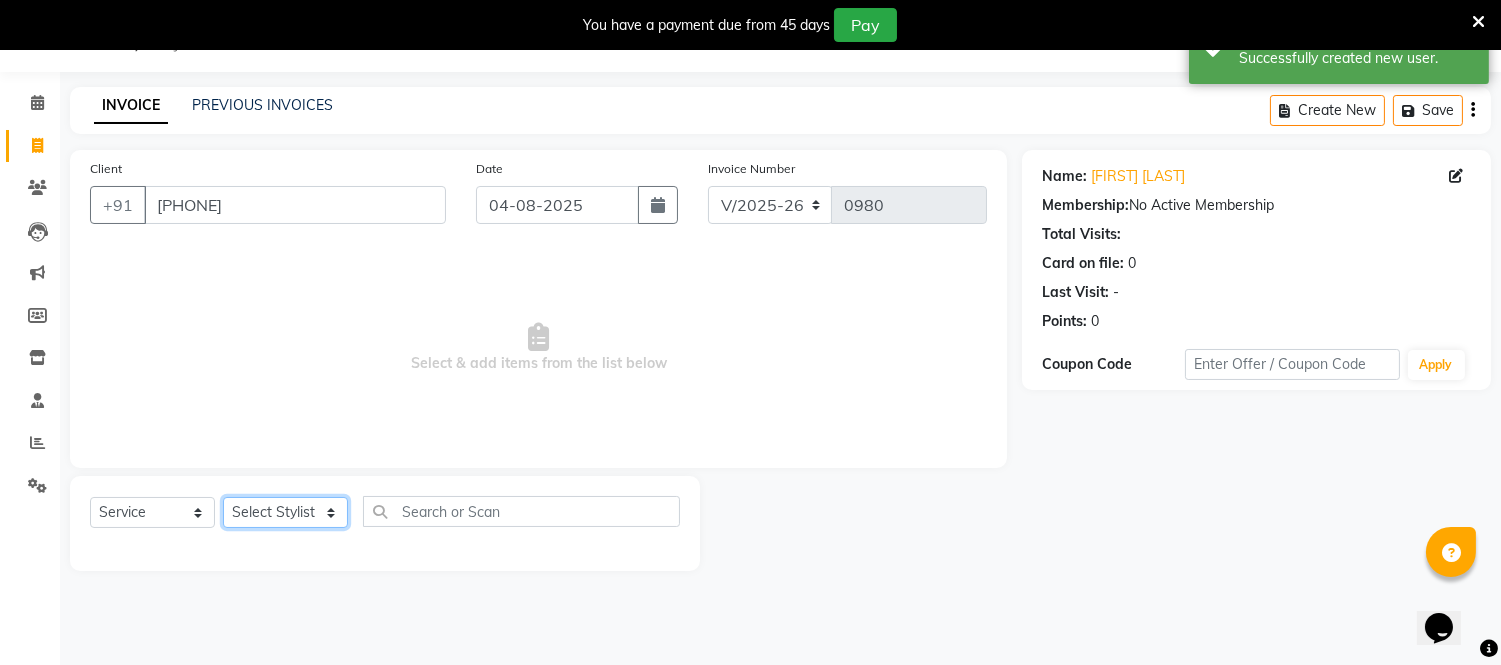 click on "Select Stylist Anuja Chetan Ambekar Mayur omkar  Pallavi Wali Rakhi Mandal  Shanti Palkonda Training Department" 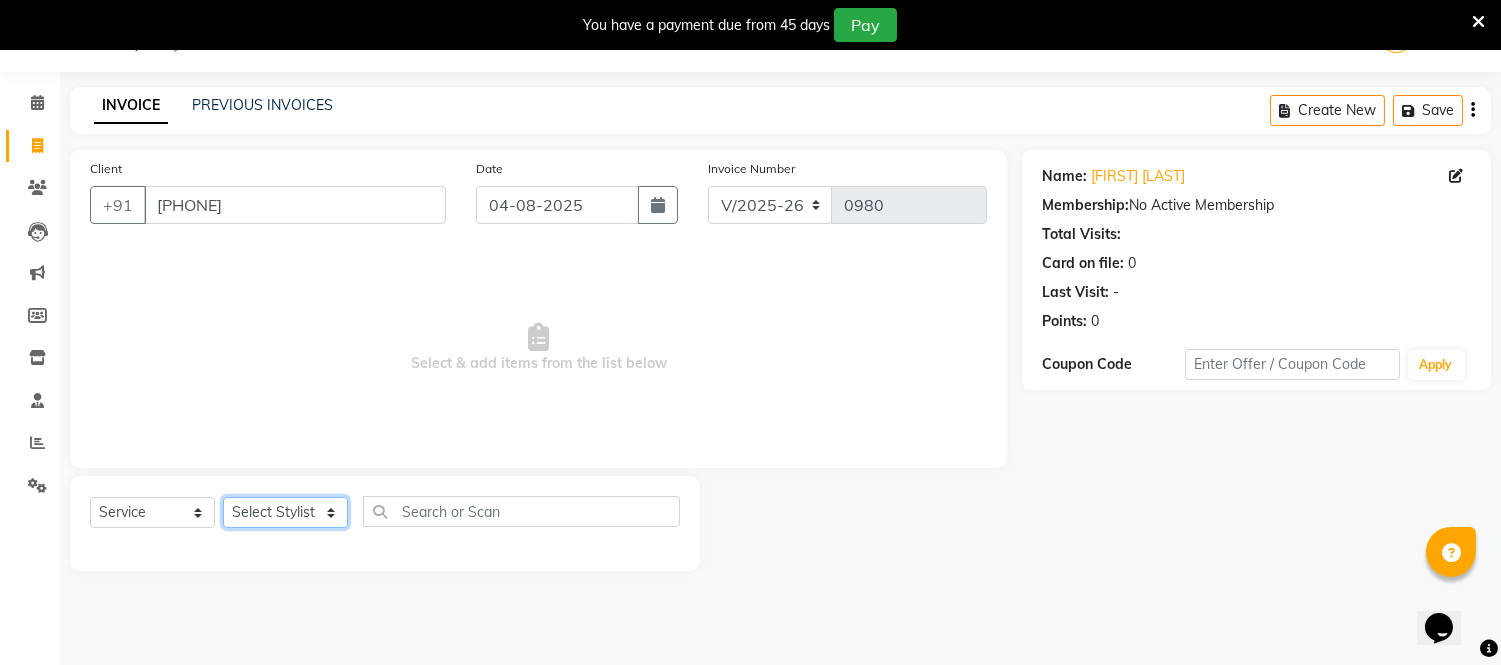 select on "31079" 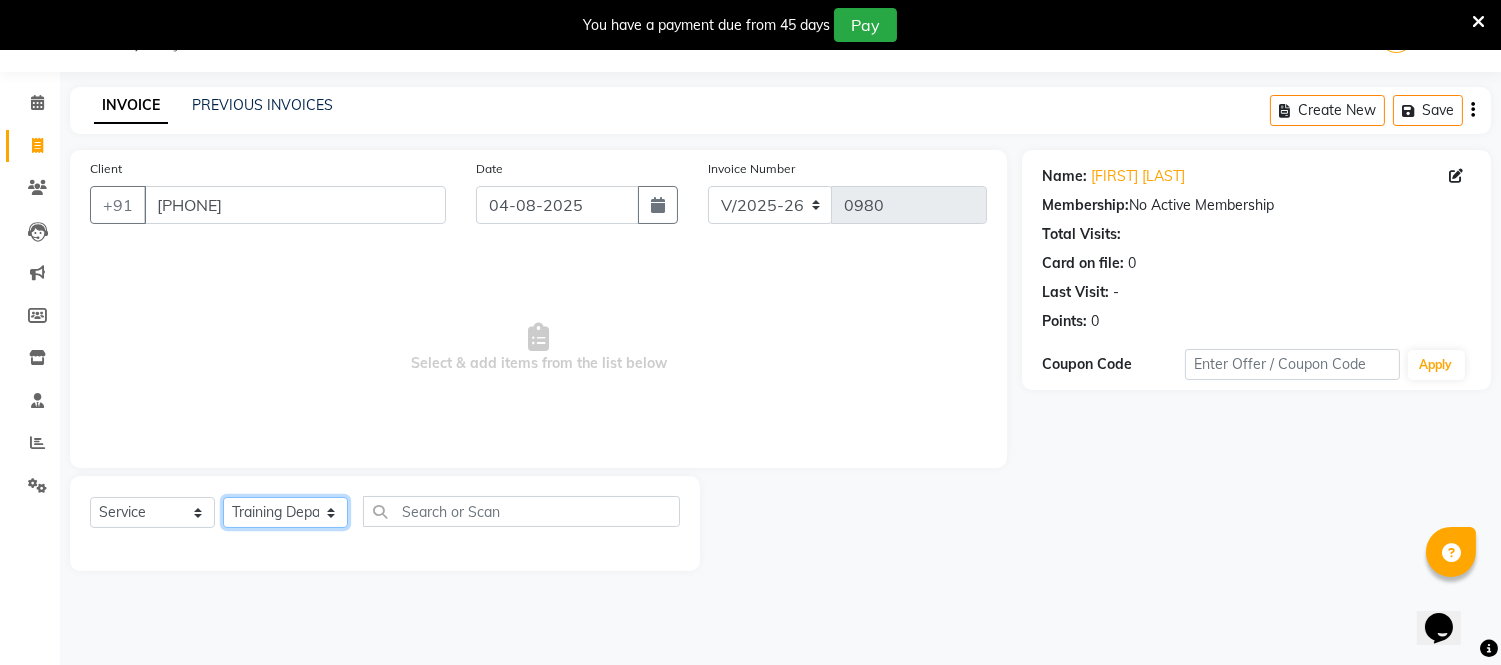 click on "Select Stylist Anuja Chetan Ambekar Mayur omkar  Pallavi Wali Rakhi Mandal  Shanti Palkonda Training Department" 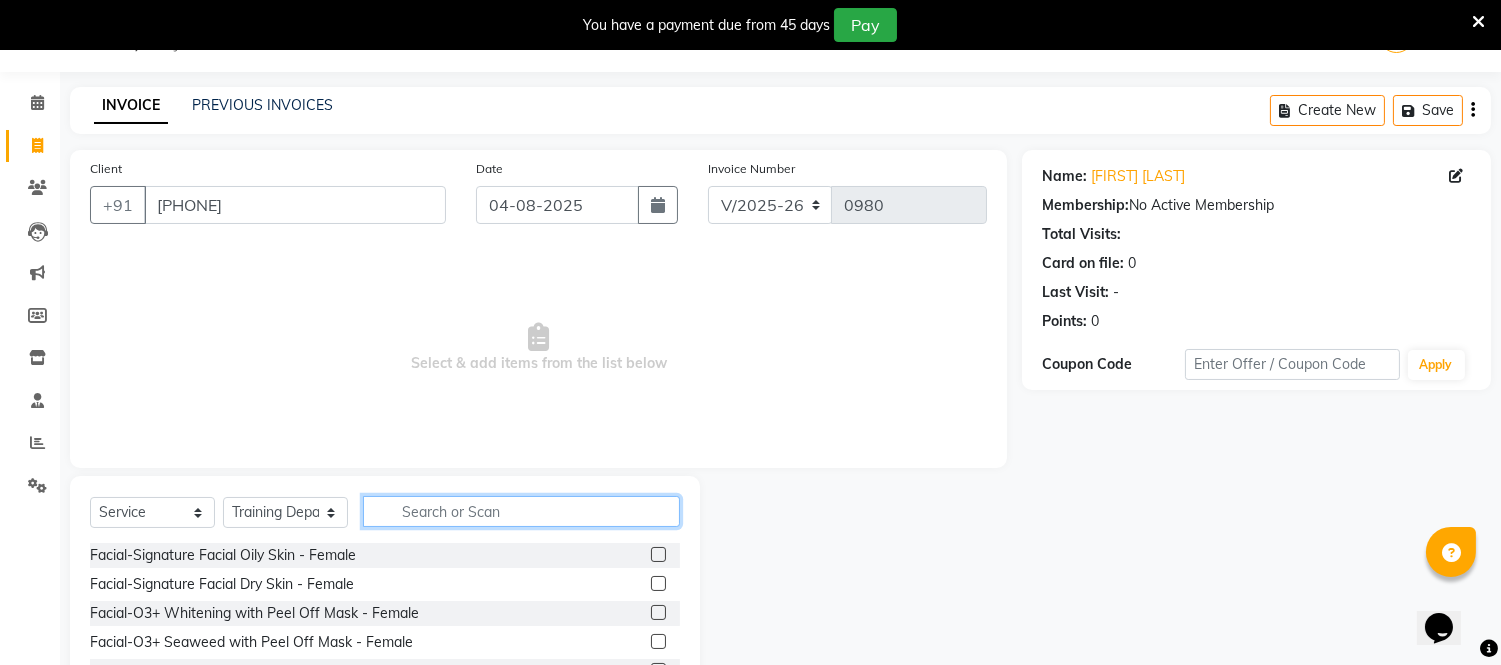 click 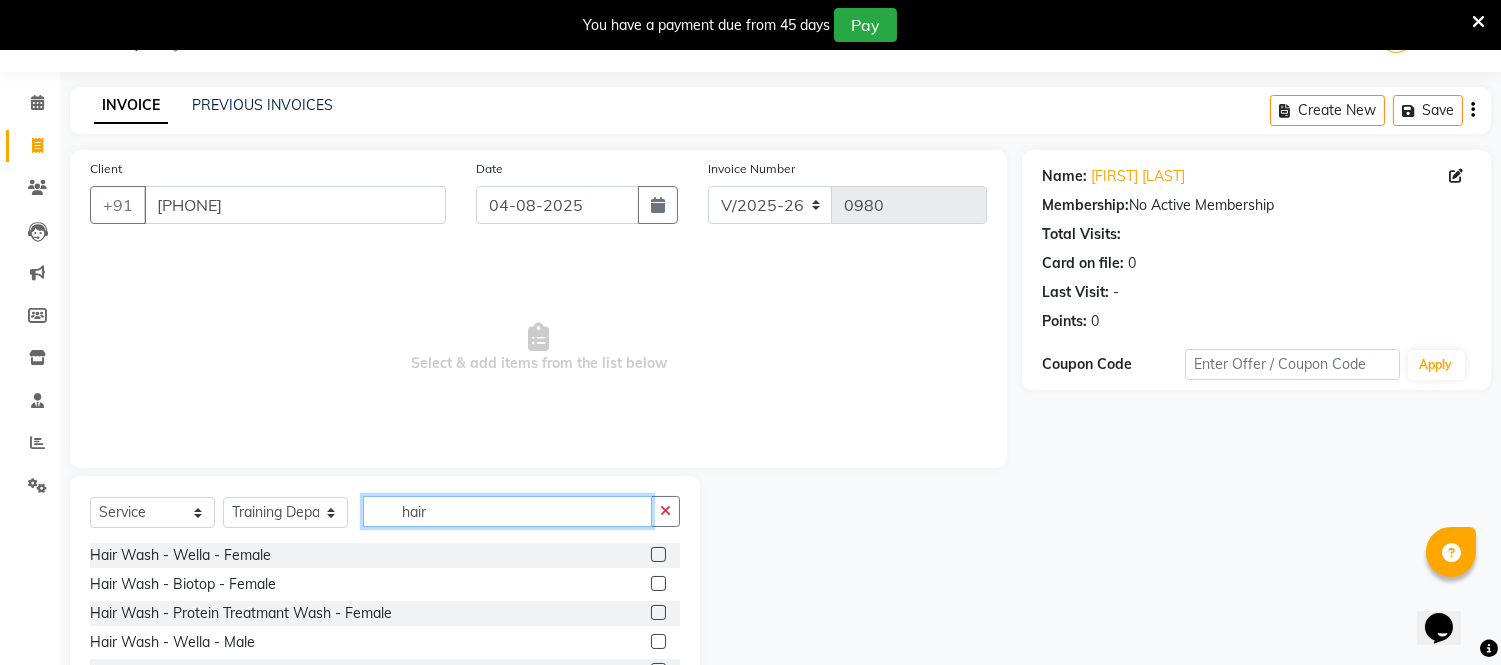 type on "hair" 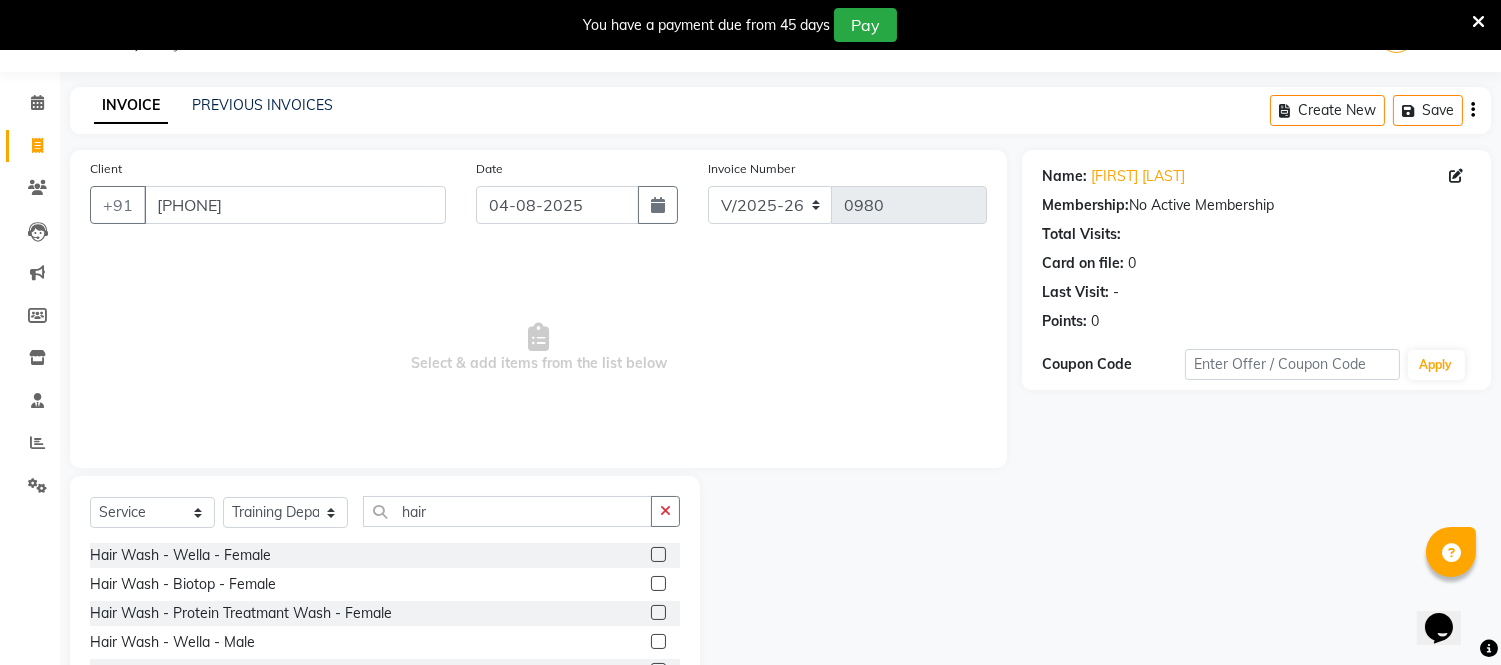 click 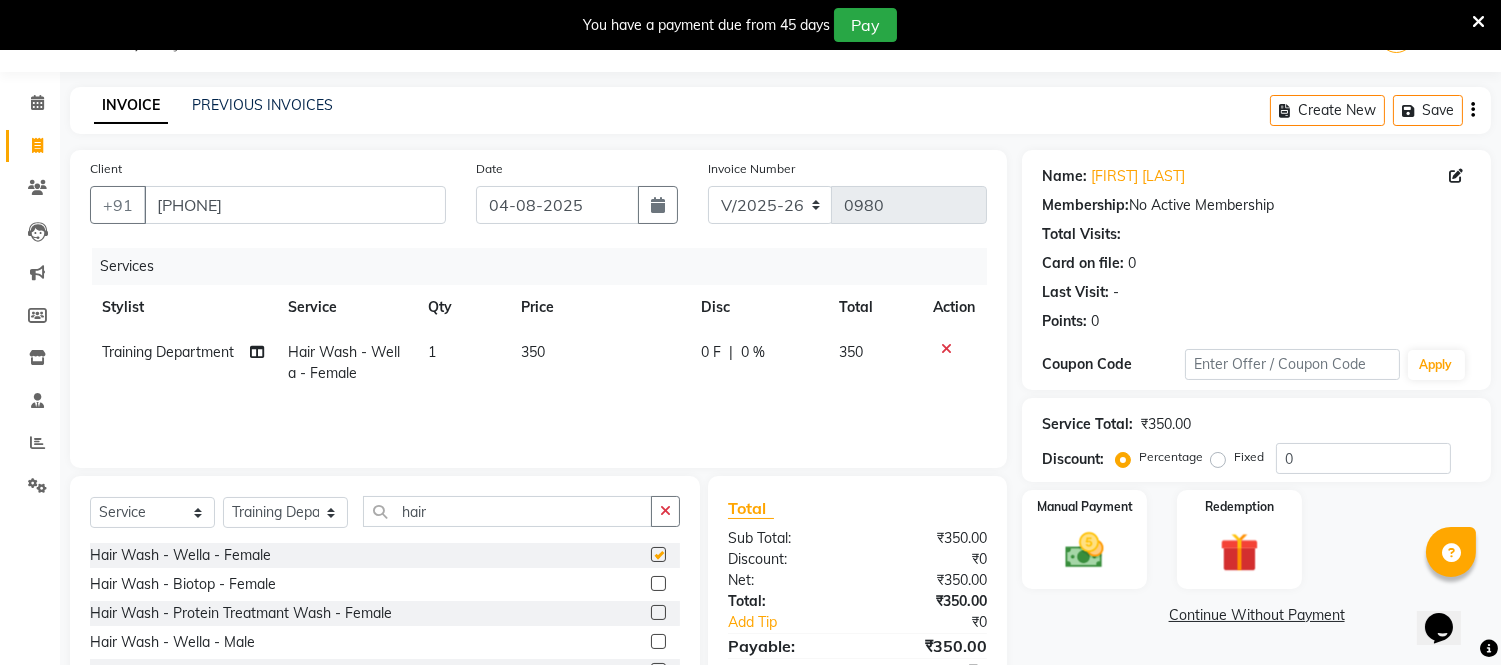 checkbox on "false" 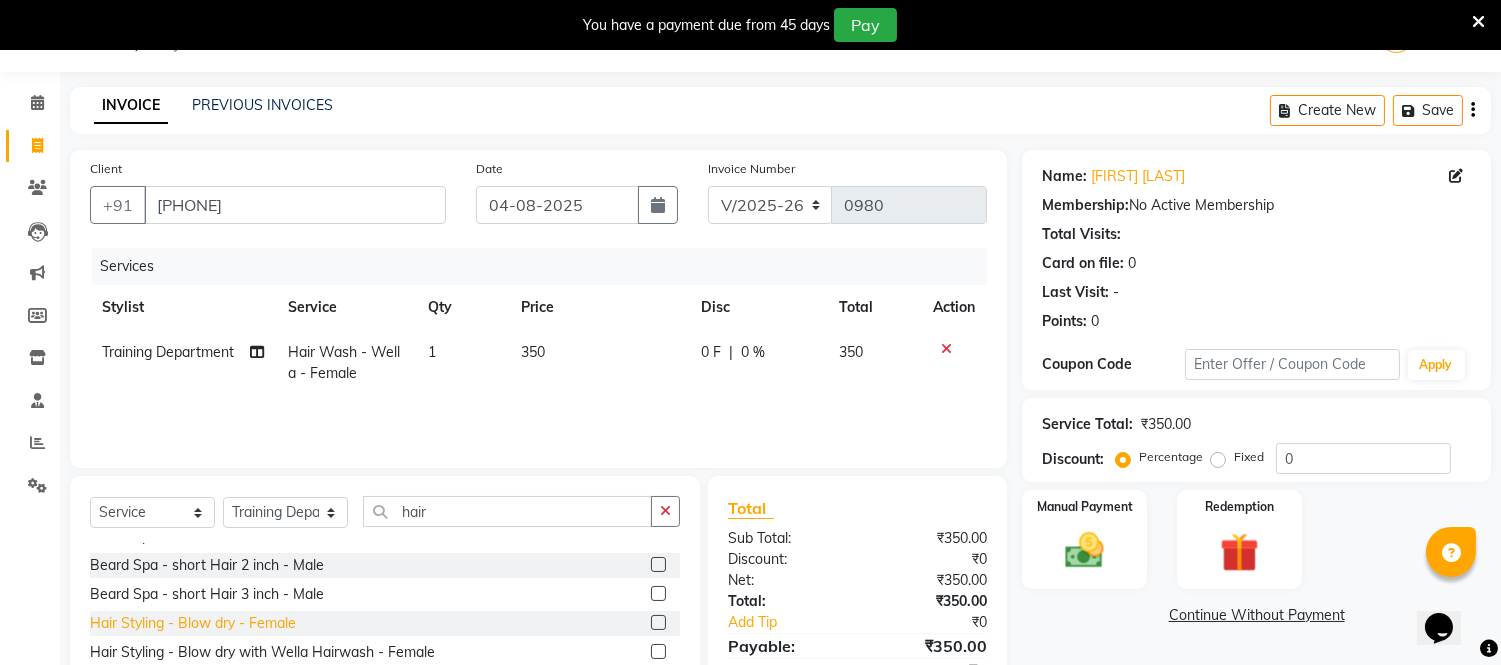 scroll, scrollTop: 333, scrollLeft: 0, axis: vertical 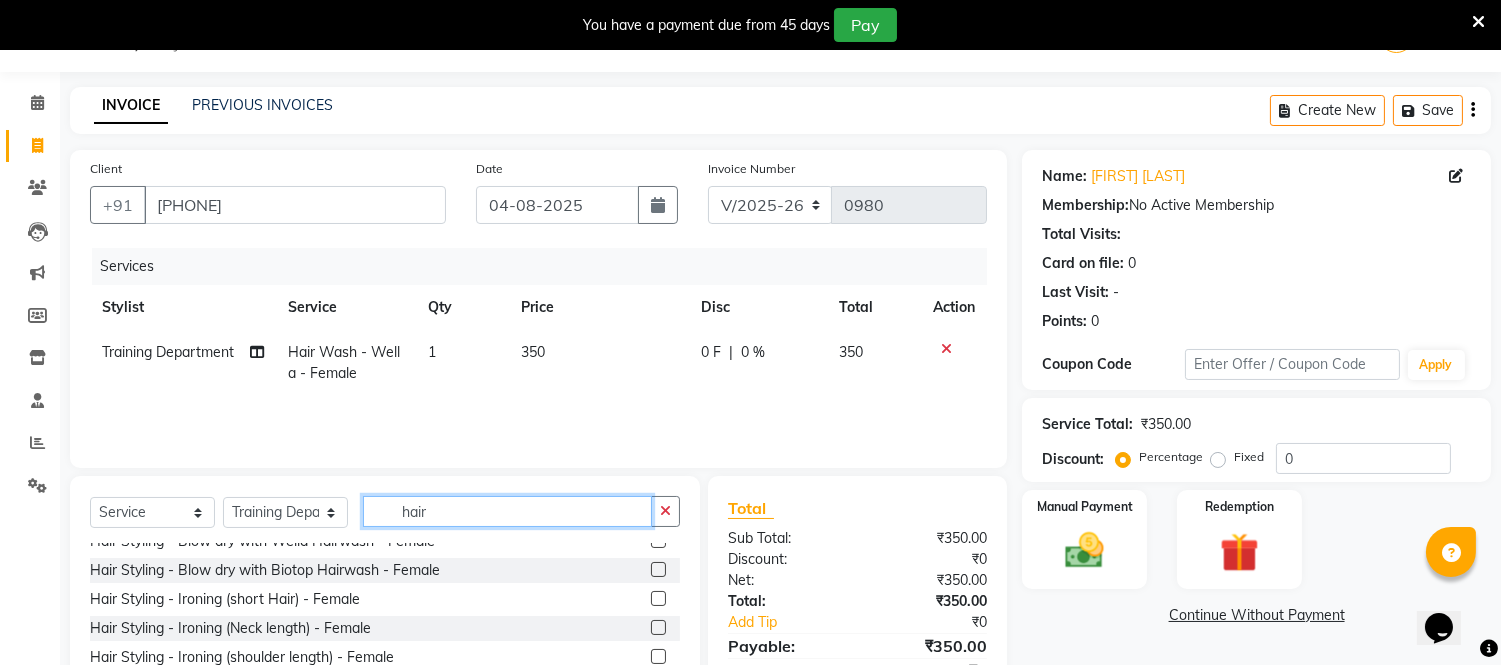 click on "hair" 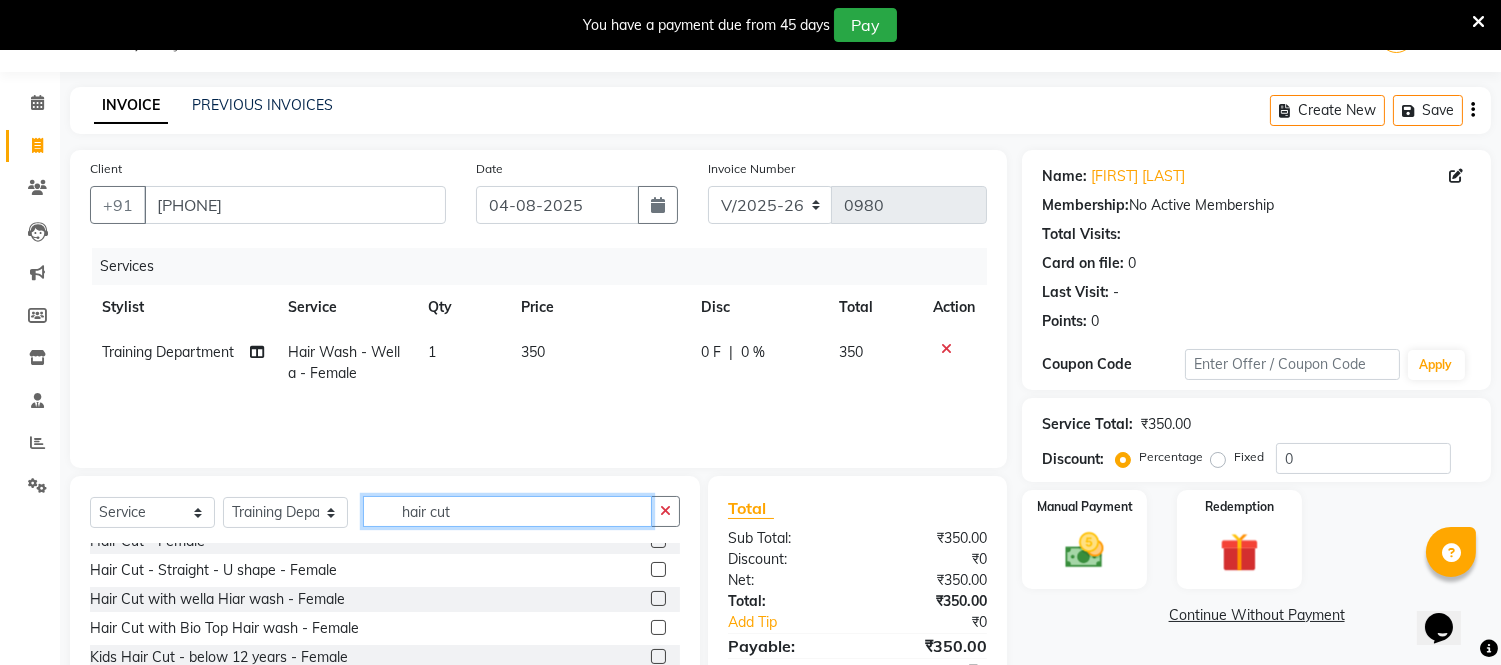 scroll, scrollTop: 0, scrollLeft: 0, axis: both 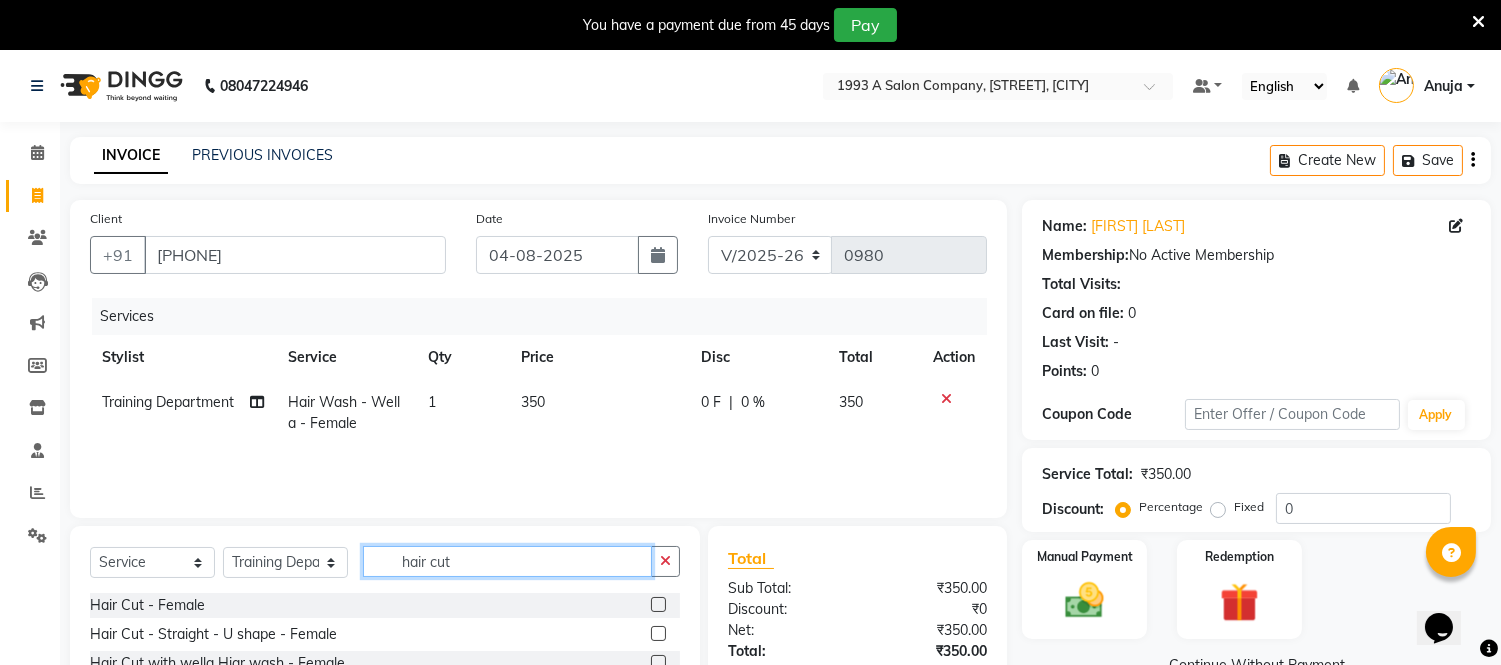type on "hair cut" 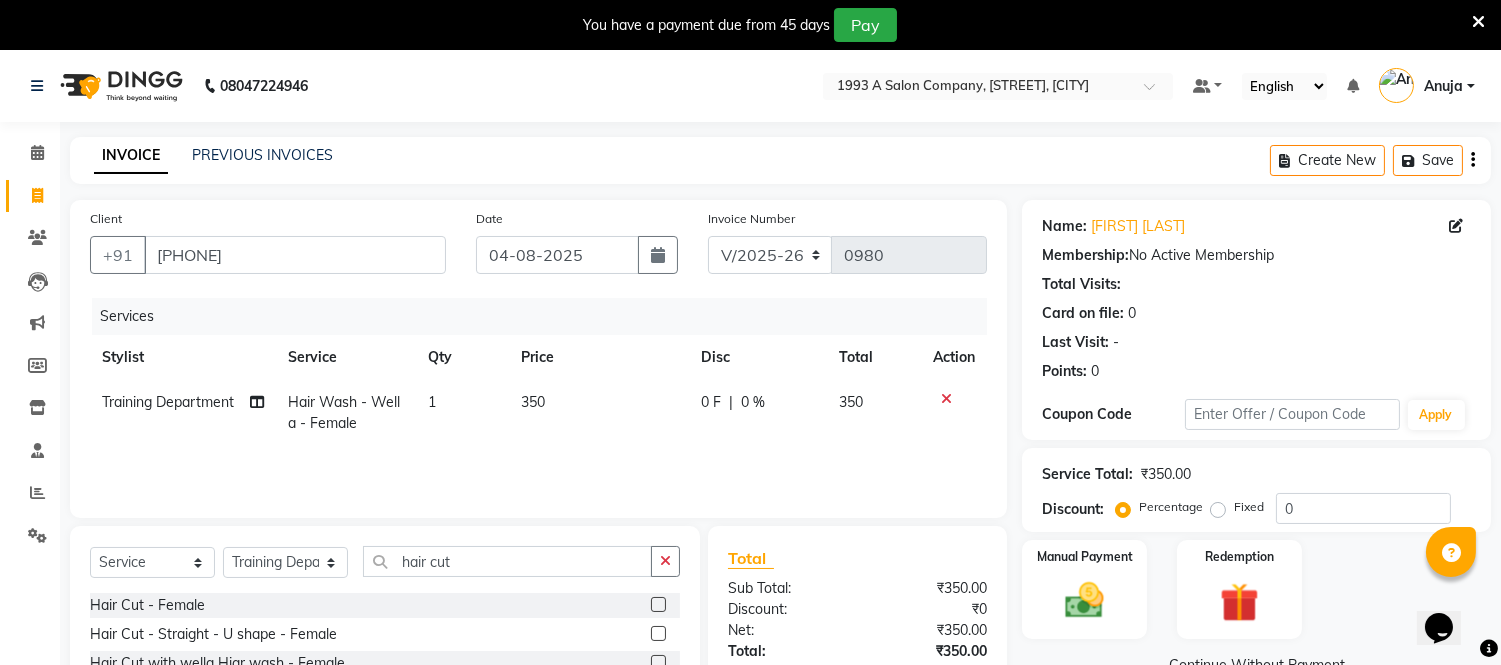 click on "Hair Cut - Female" 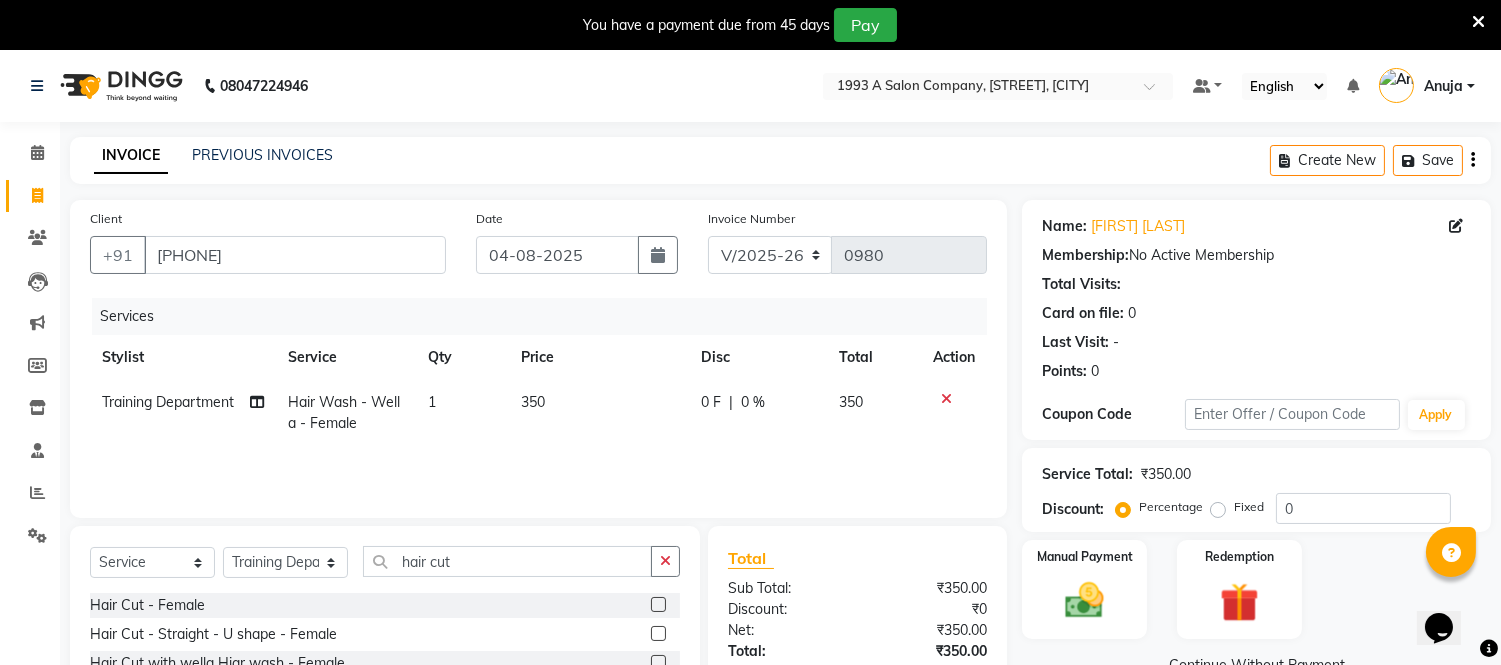 click 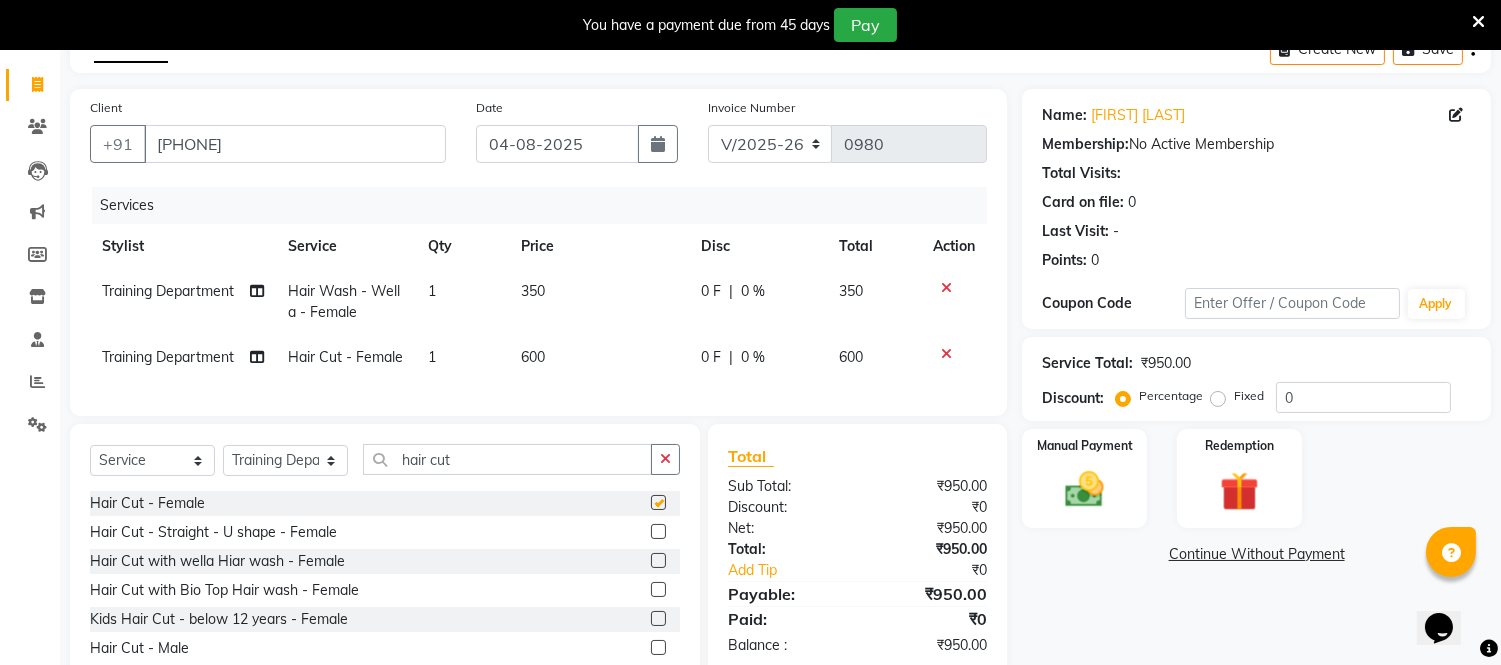 checkbox on "false" 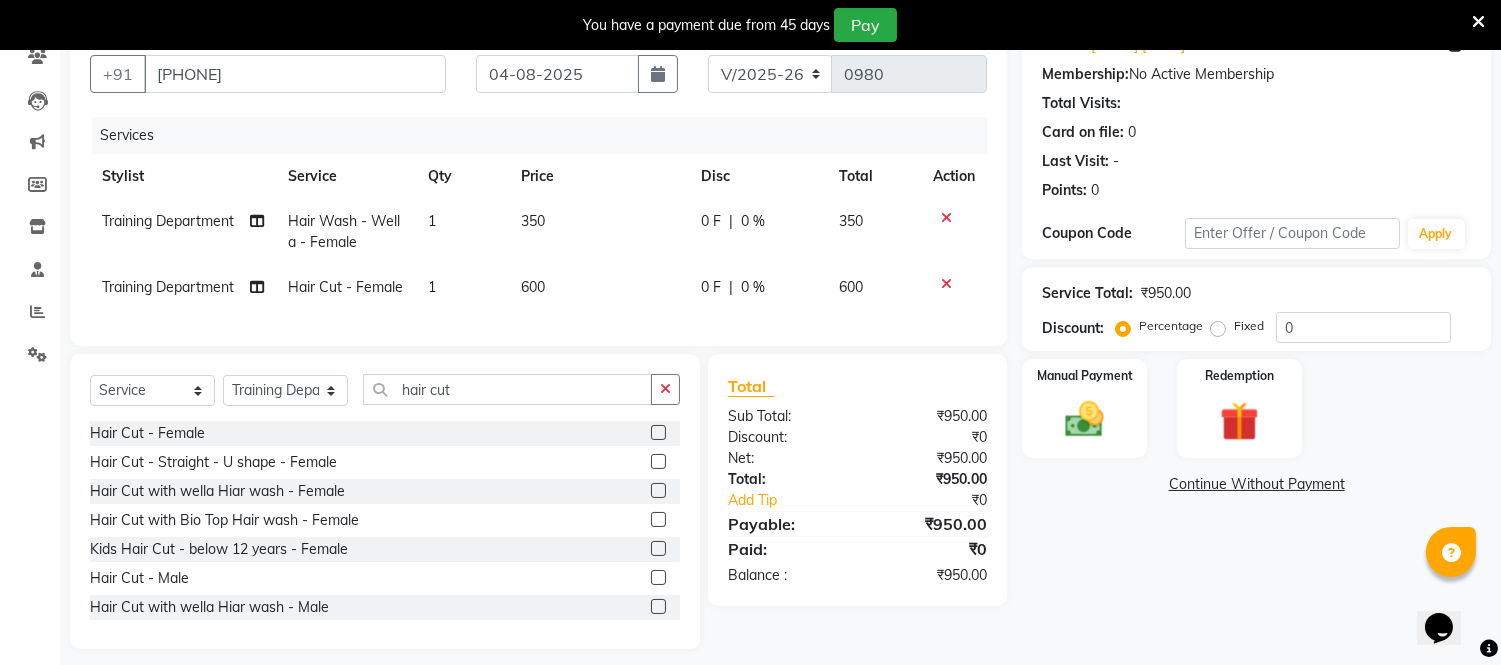 scroll, scrollTop: 211, scrollLeft: 0, axis: vertical 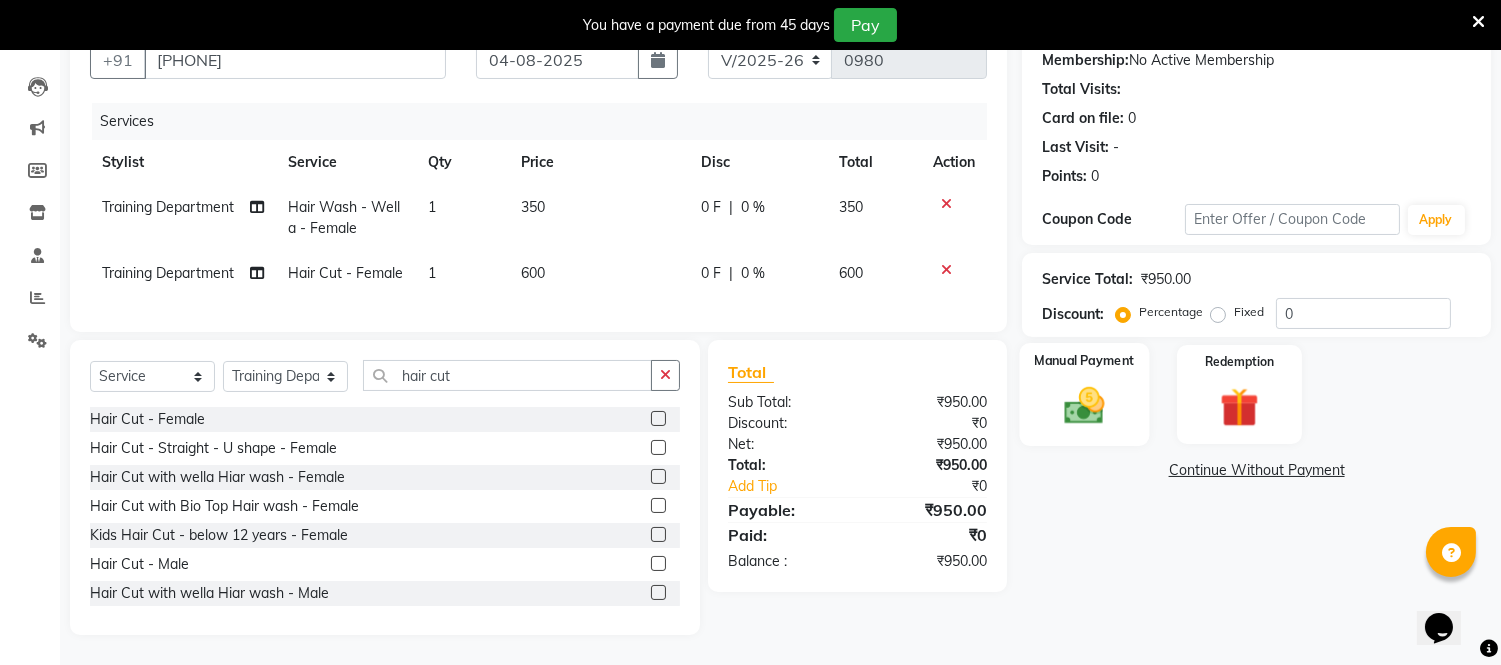 click 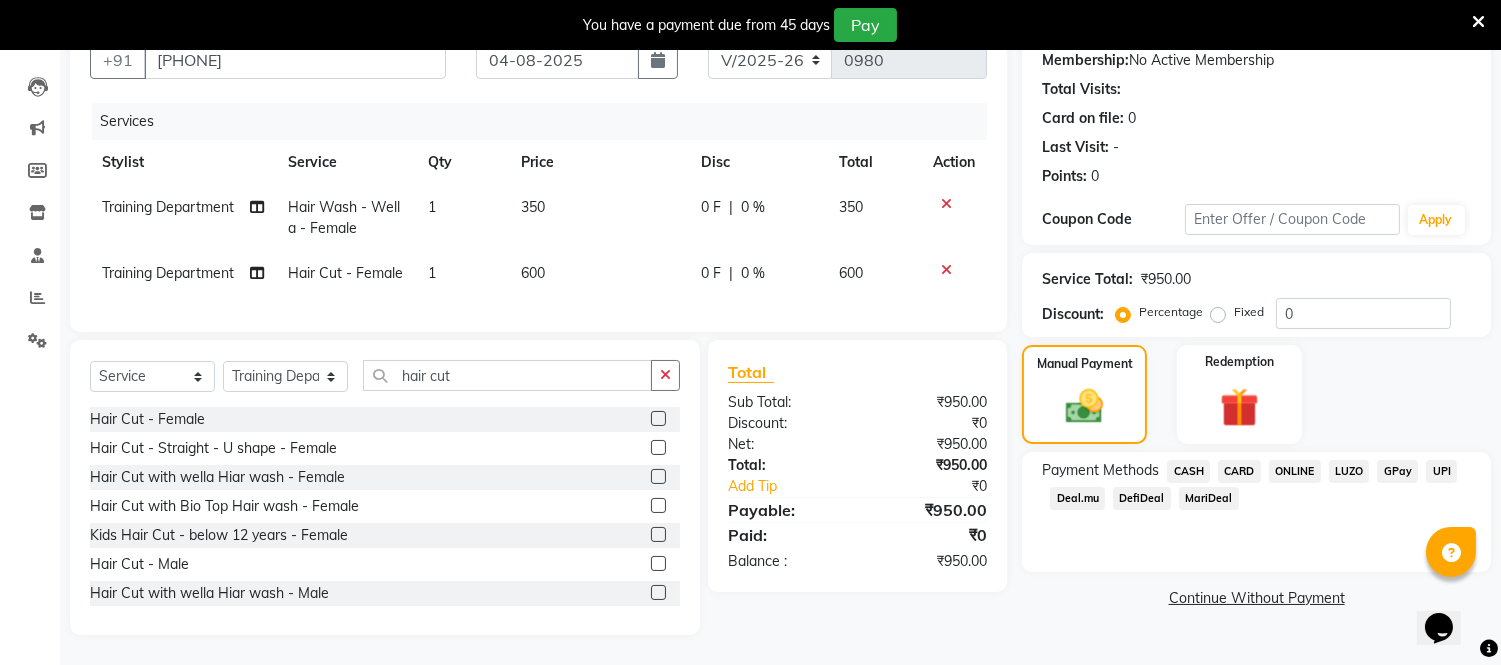 drag, startPoint x: 1280, startPoint y: 451, endPoint x: 1290, endPoint y: 455, distance: 10.770329 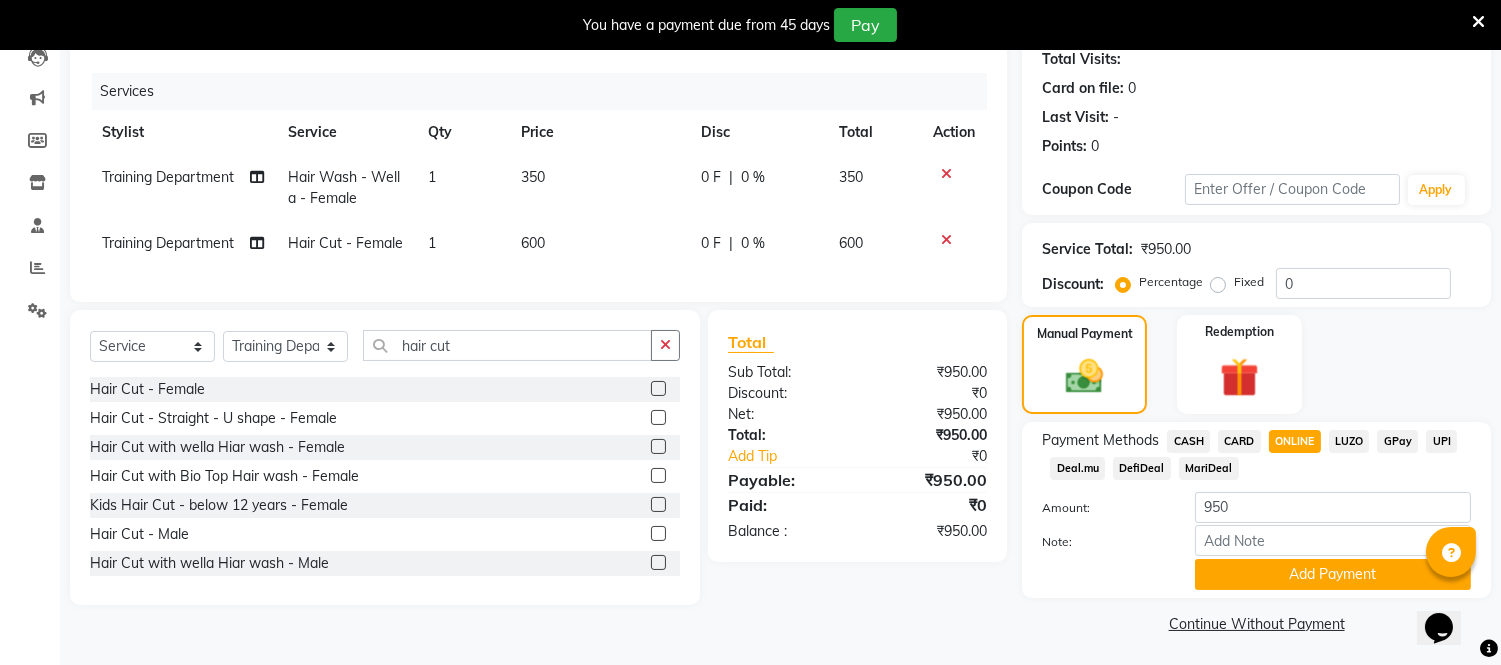 scroll, scrollTop: 228, scrollLeft: 0, axis: vertical 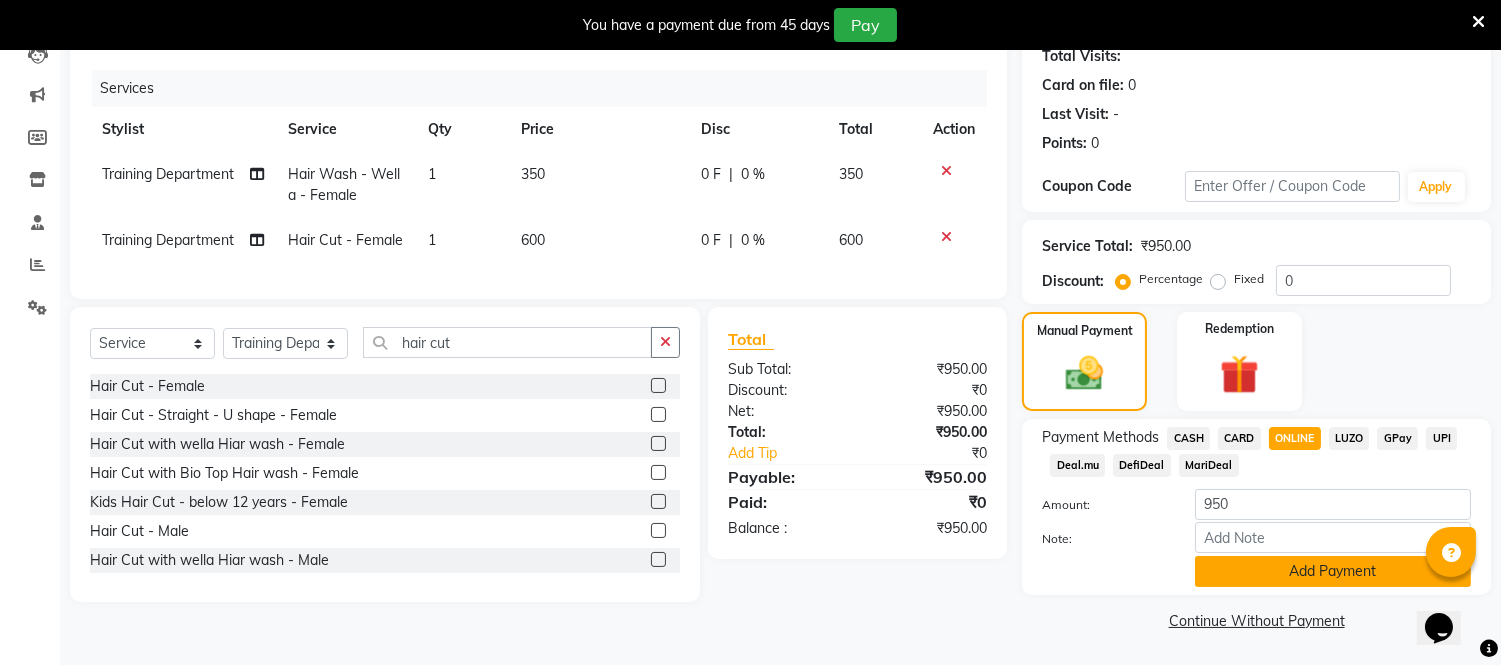 click on "Add Payment" 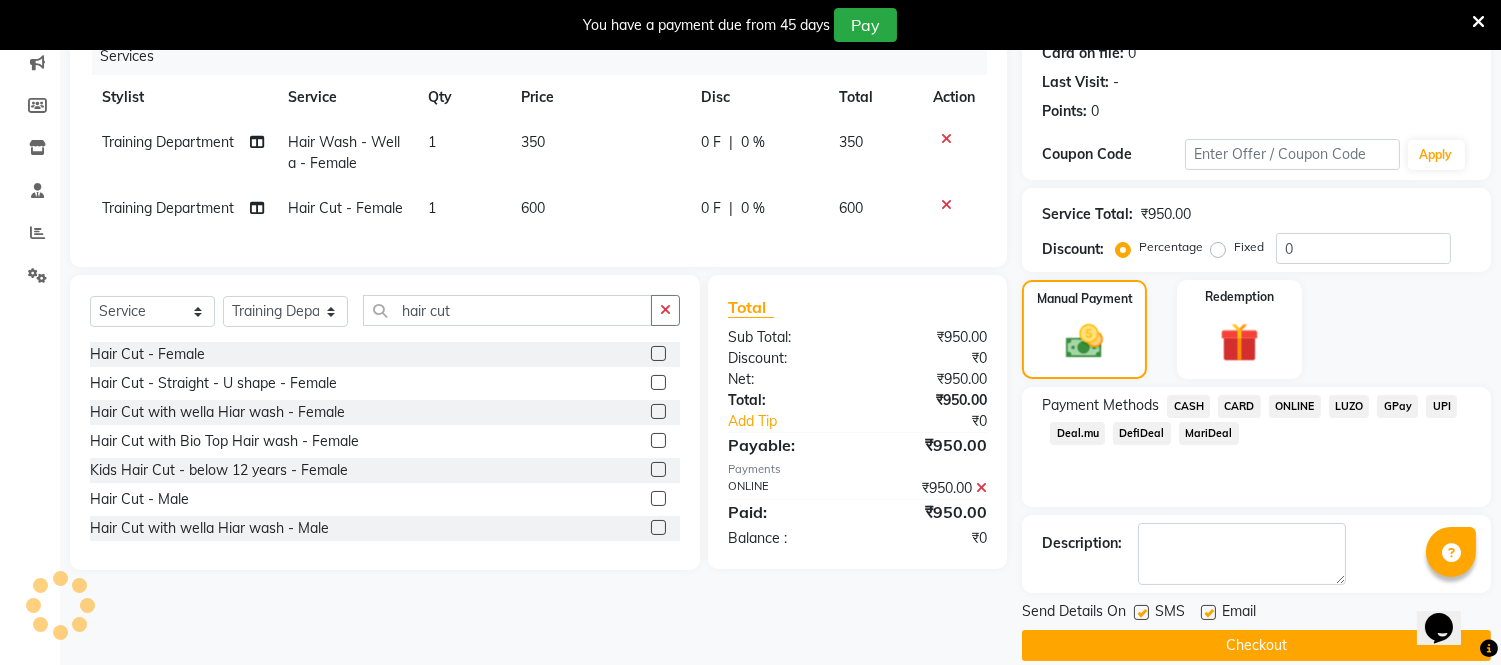 scroll, scrollTop: 284, scrollLeft: 0, axis: vertical 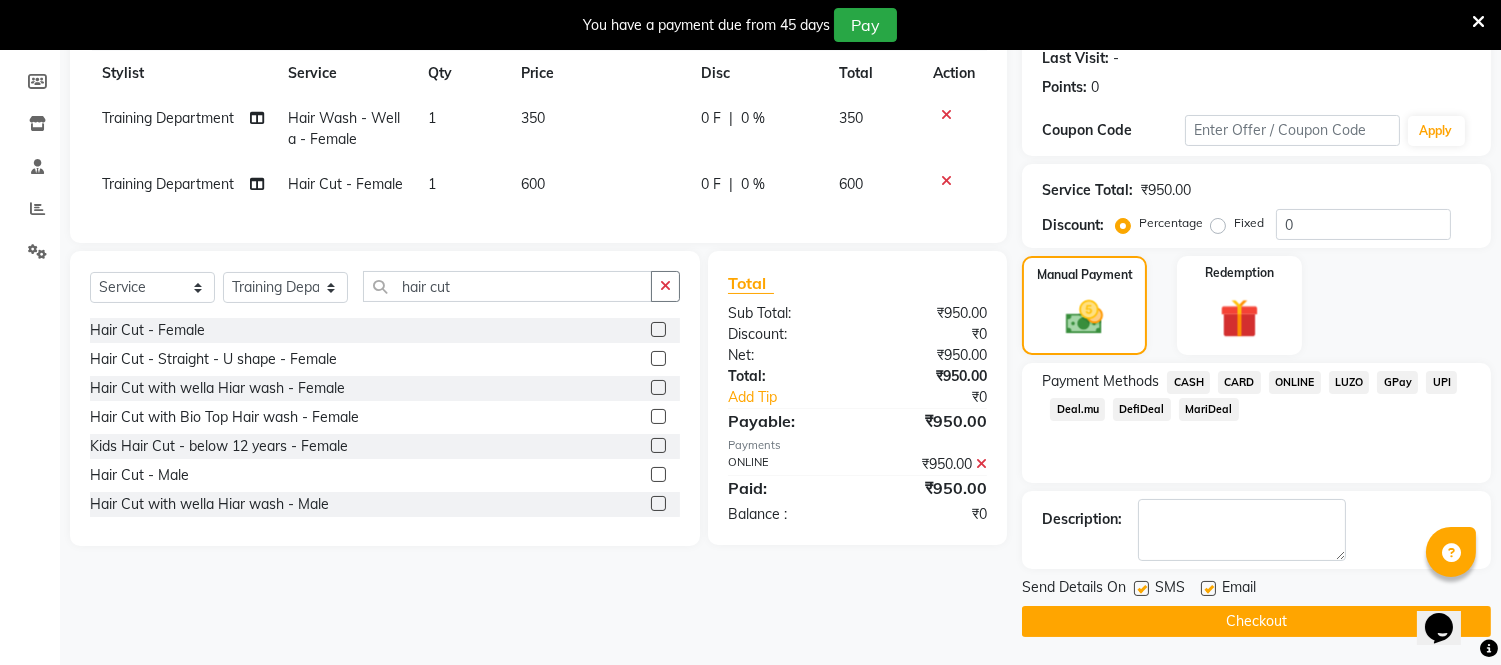 drag, startPoint x: 1145, startPoint y: 587, endPoint x: 1156, endPoint y: 588, distance: 11.045361 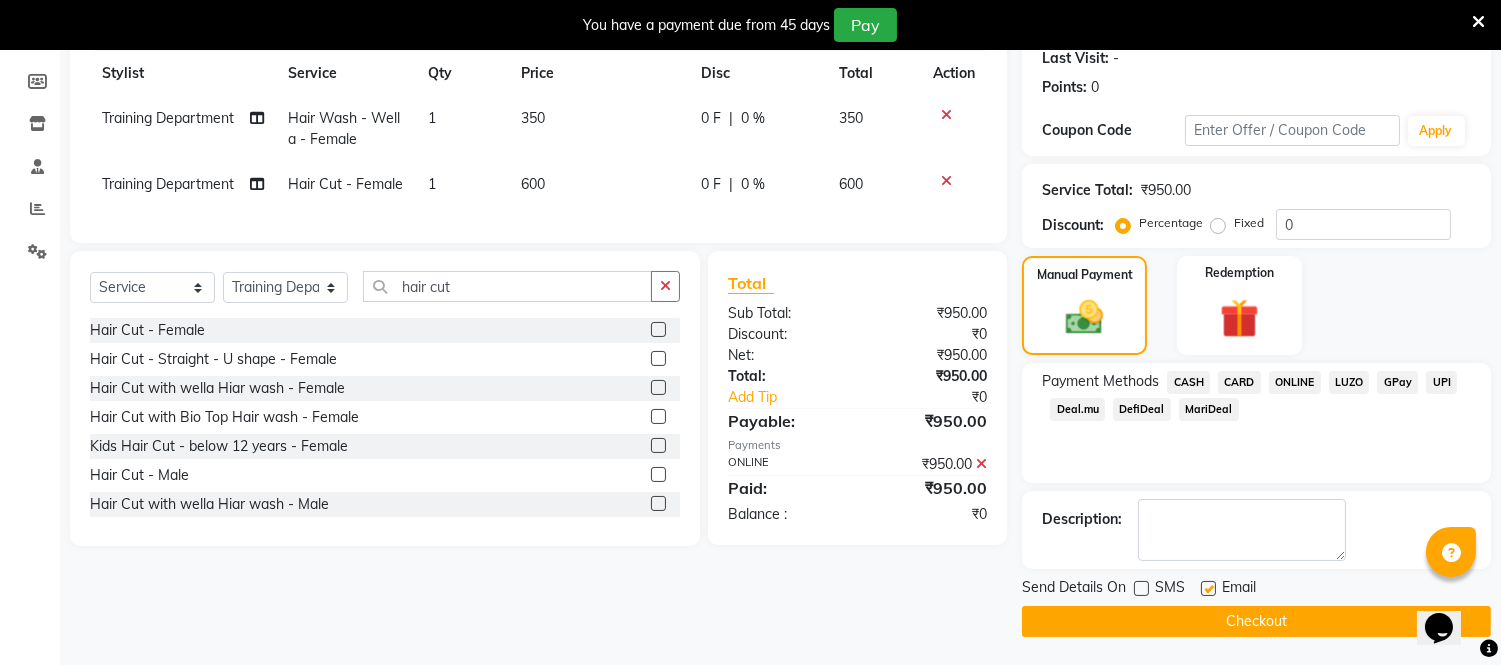 click 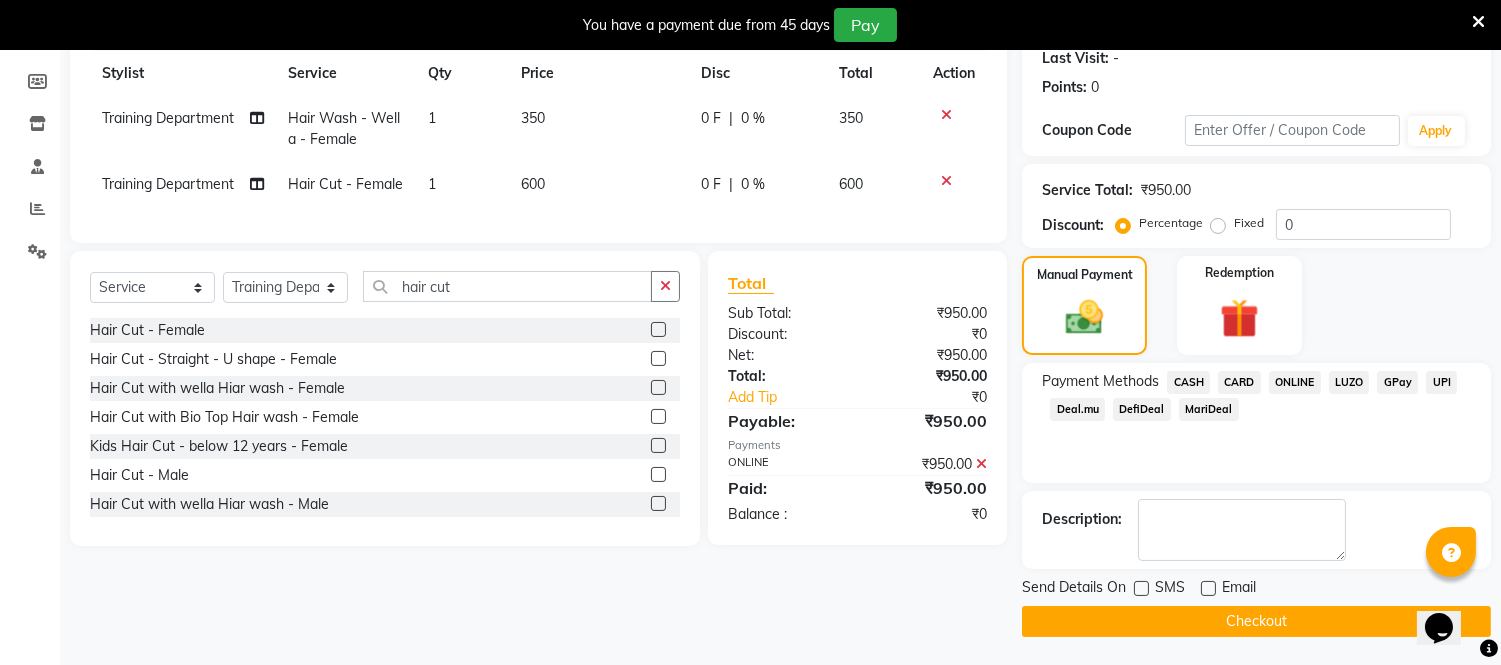 click on "Checkout" 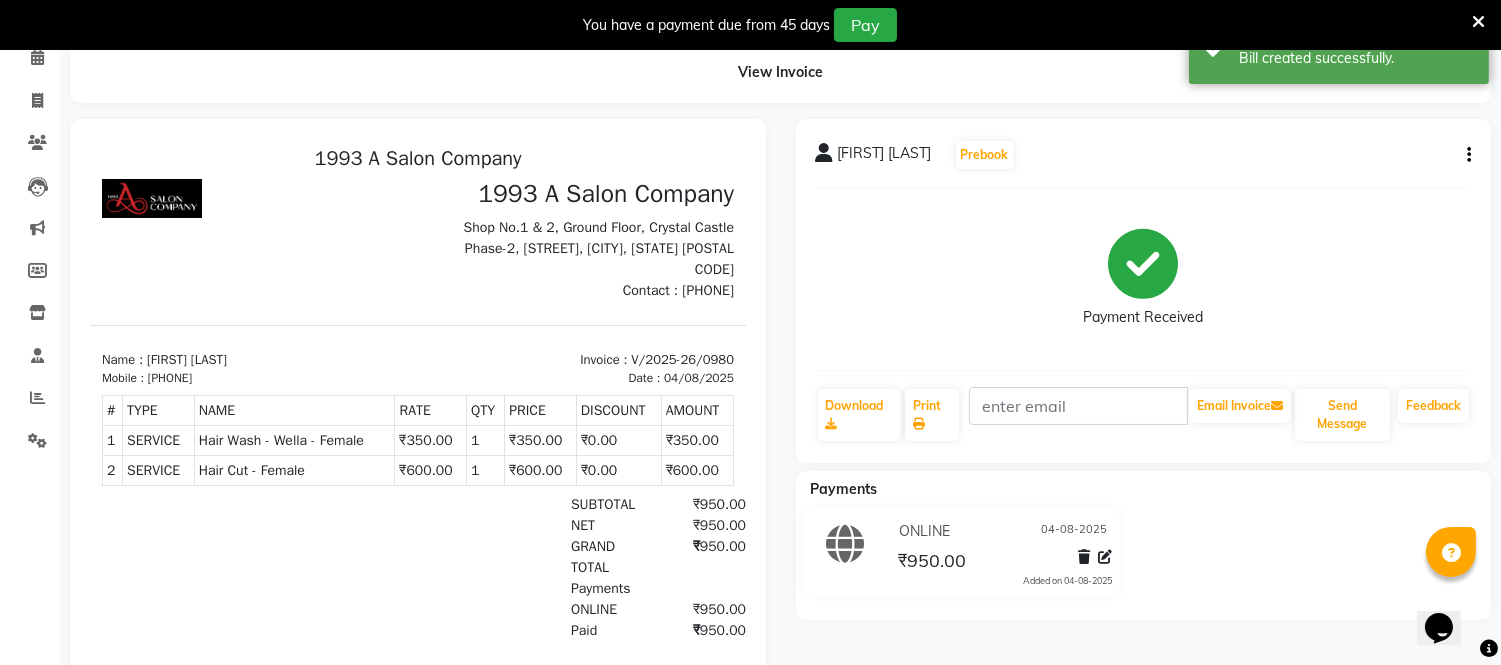 scroll, scrollTop: 0, scrollLeft: 0, axis: both 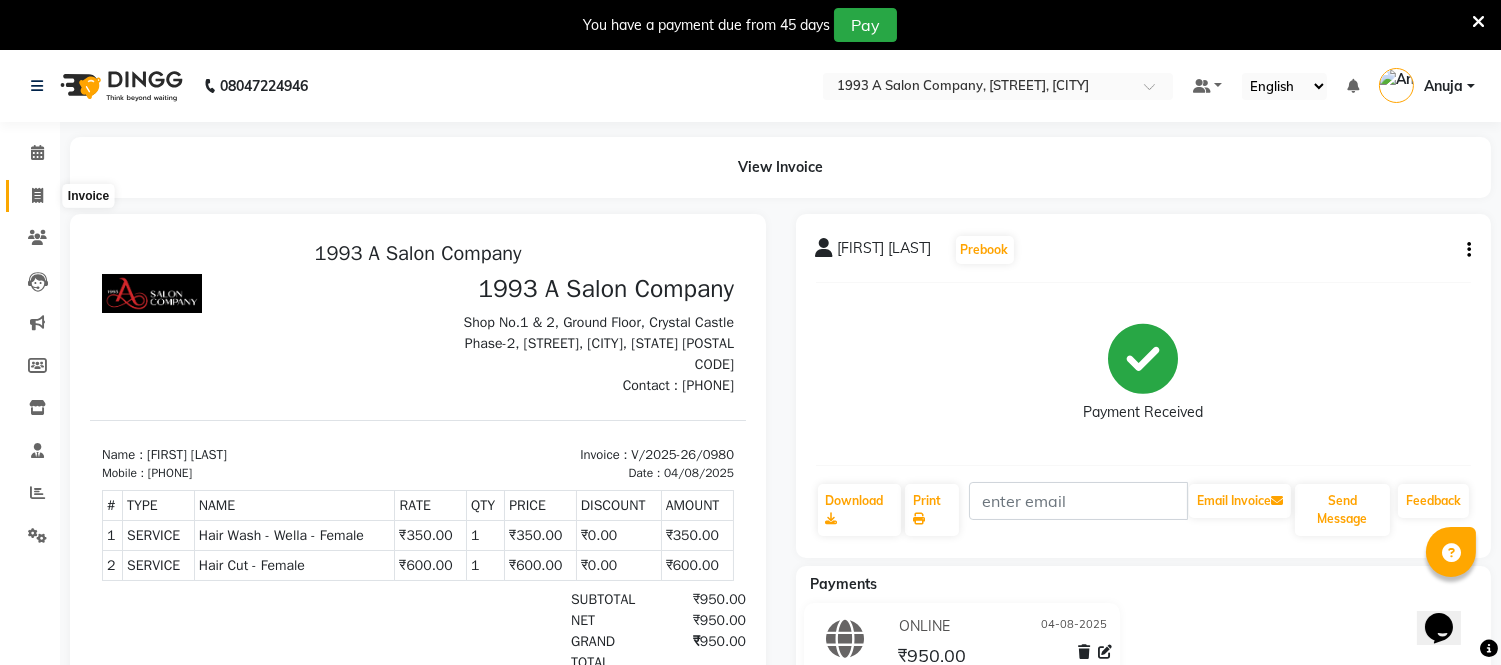 click 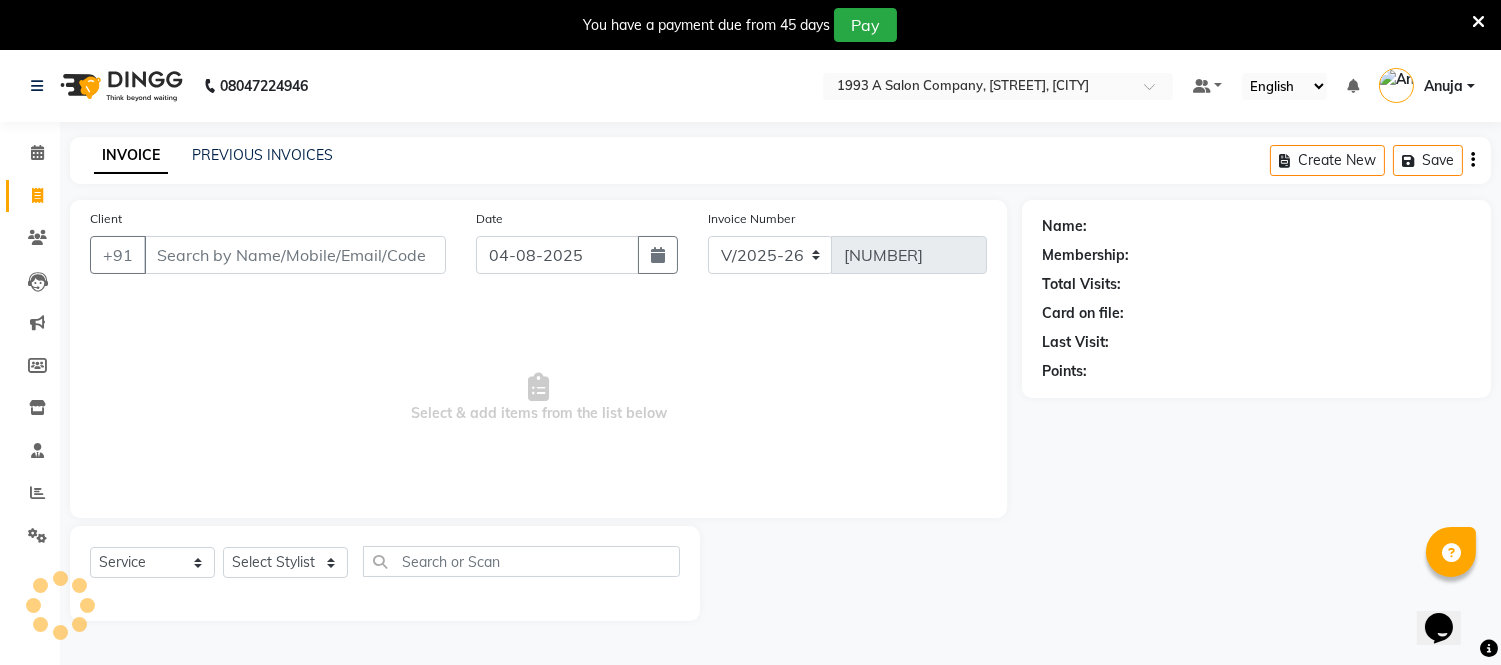 scroll, scrollTop: 50, scrollLeft: 0, axis: vertical 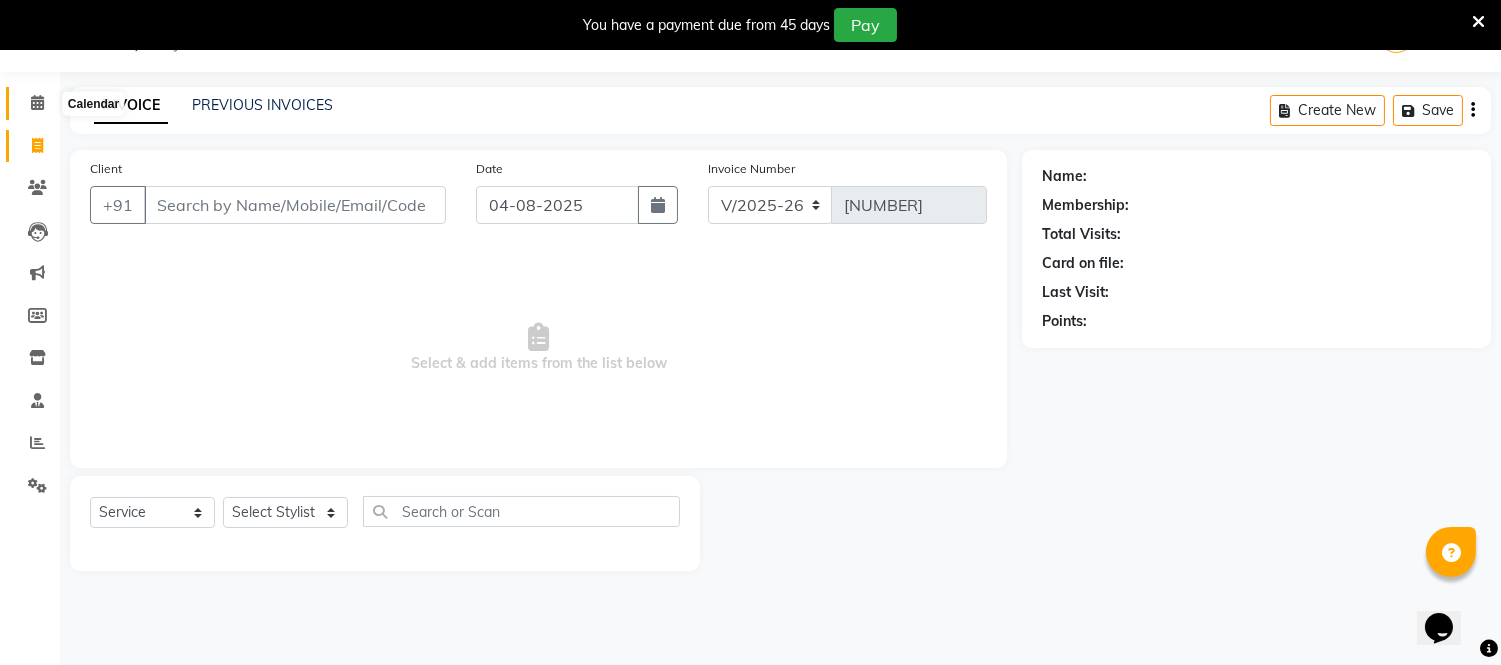 click 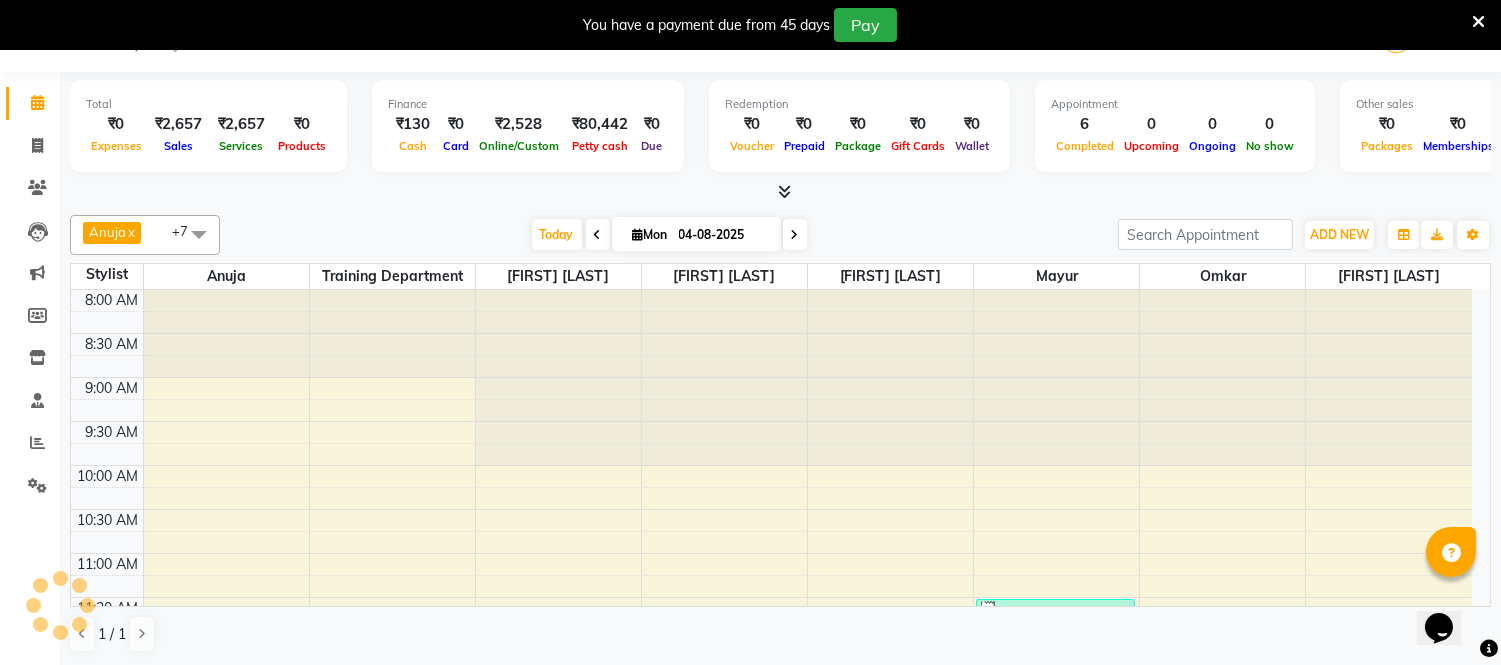 scroll, scrollTop: 0, scrollLeft: 0, axis: both 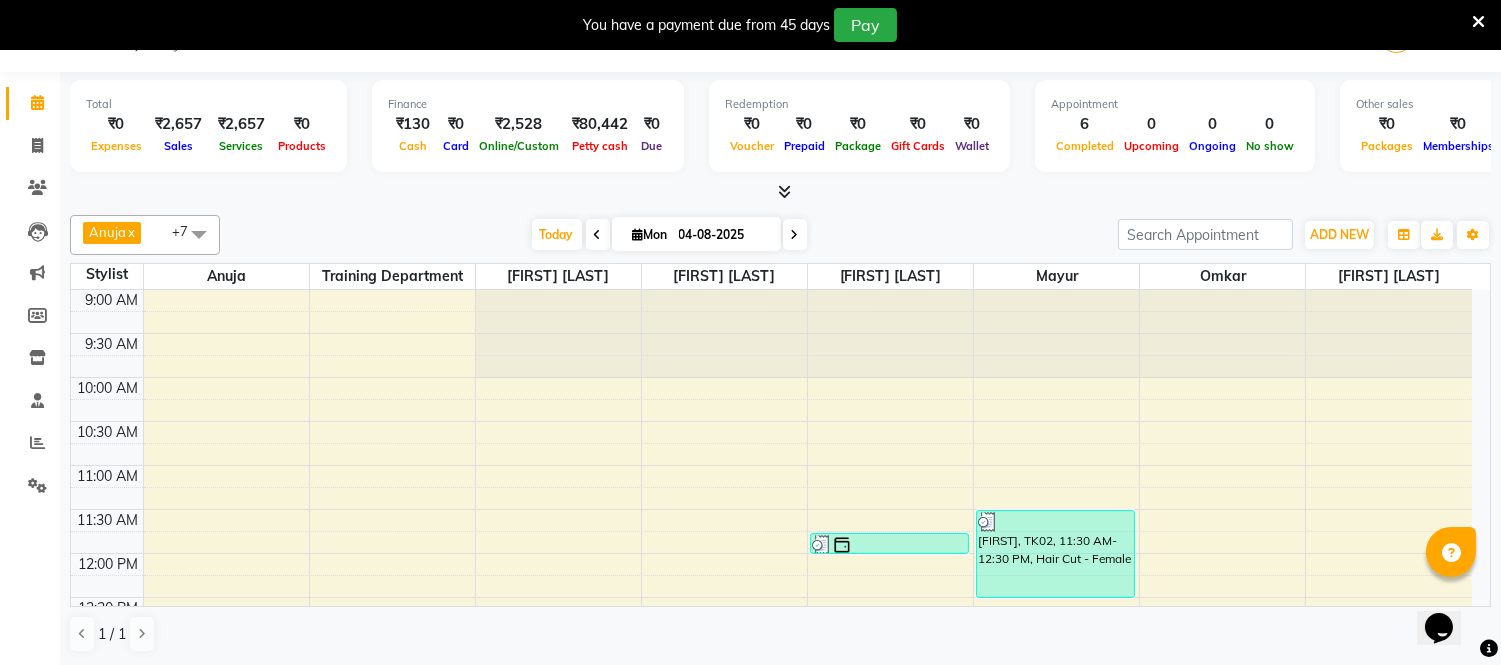 drag, startPoint x: 586, startPoint y: 228, endPoint x: 606, endPoint y: 228, distance: 20 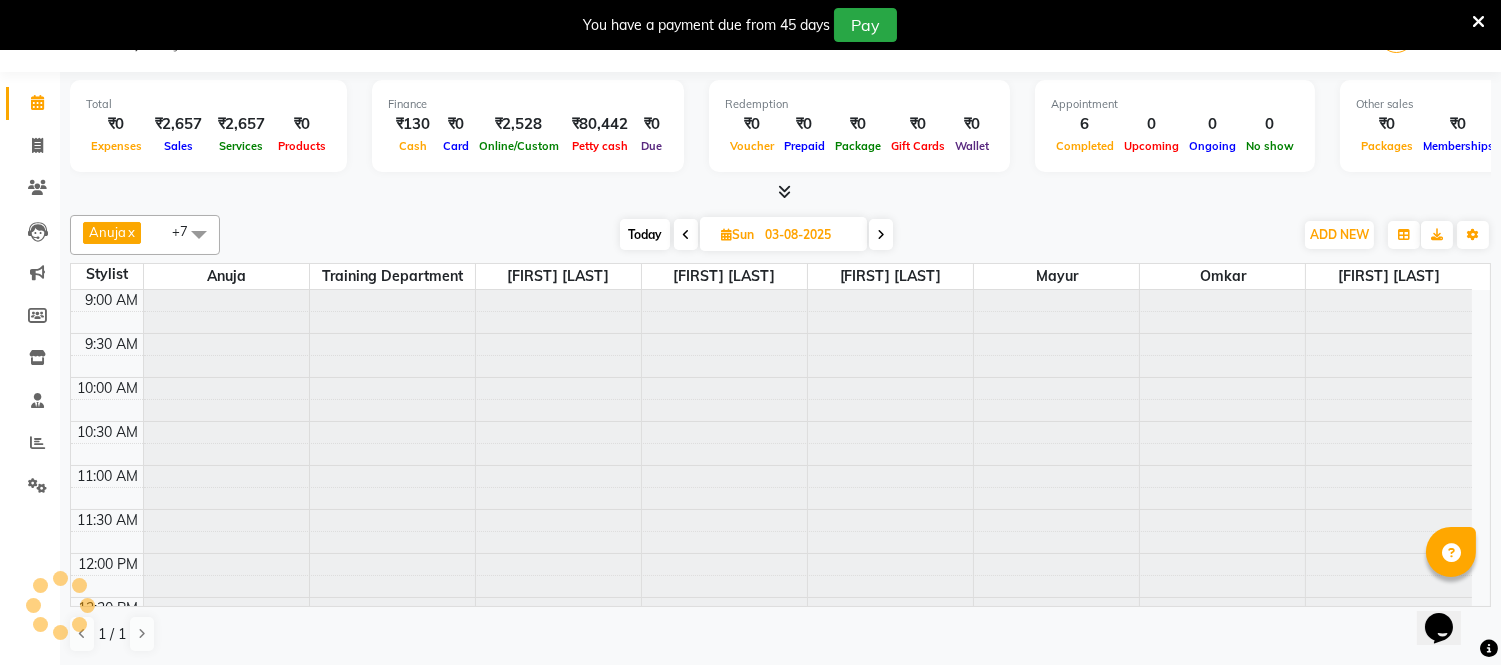 scroll, scrollTop: 707, scrollLeft: 0, axis: vertical 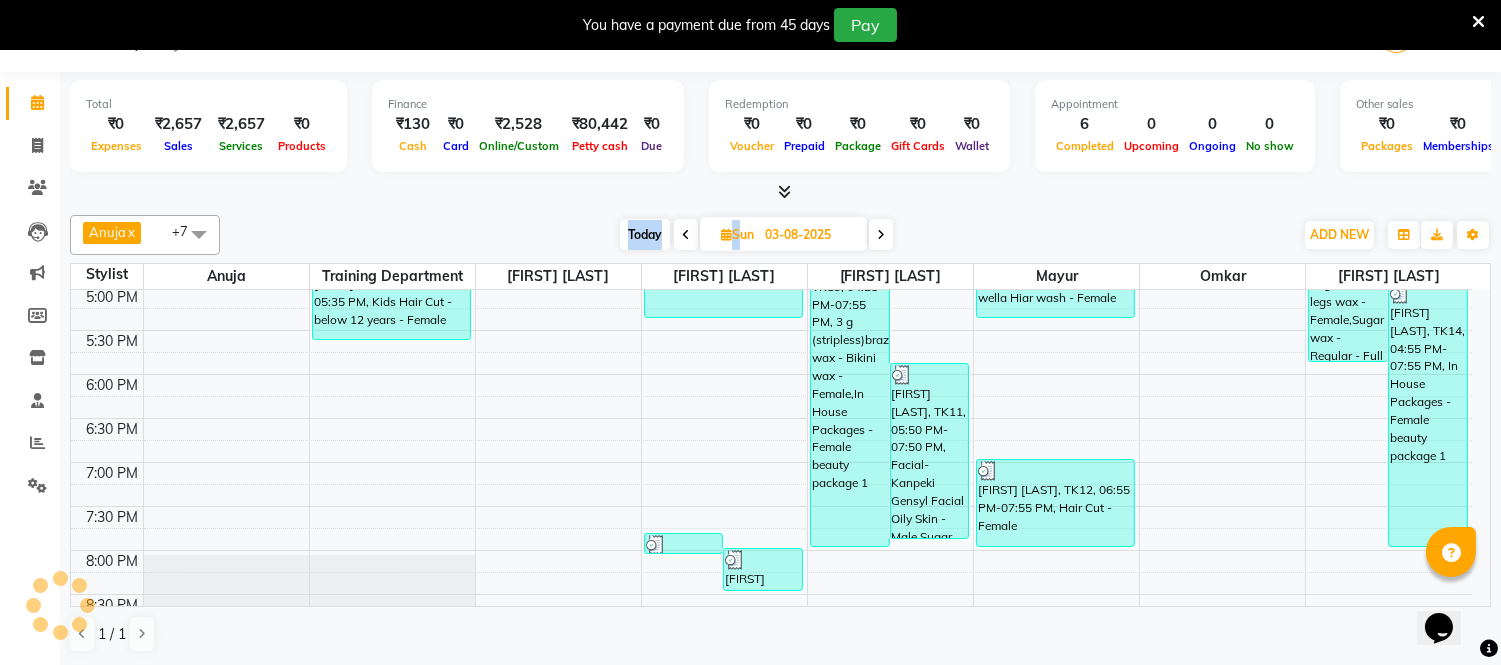 click on "Today  Sun 03-08-2025" at bounding box center (756, 235) 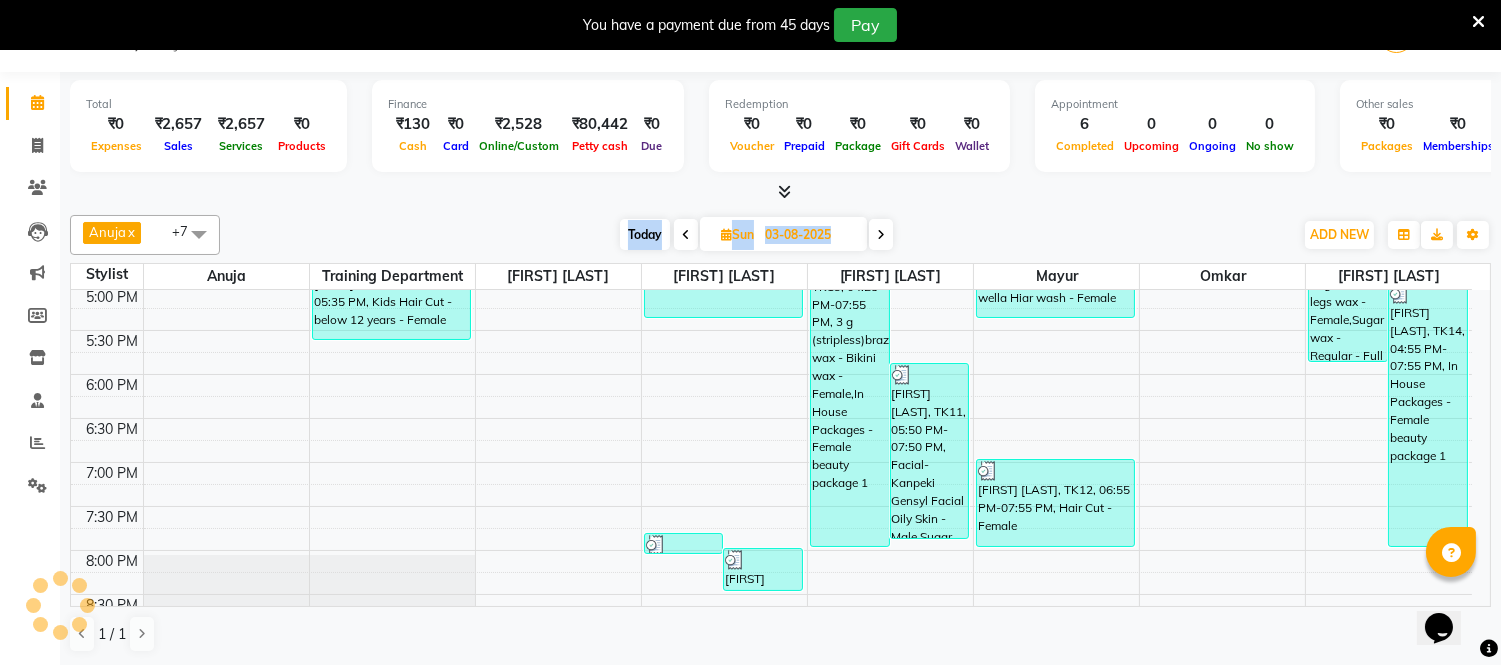click on "Today  Sun 03-08-2025" at bounding box center (756, 235) 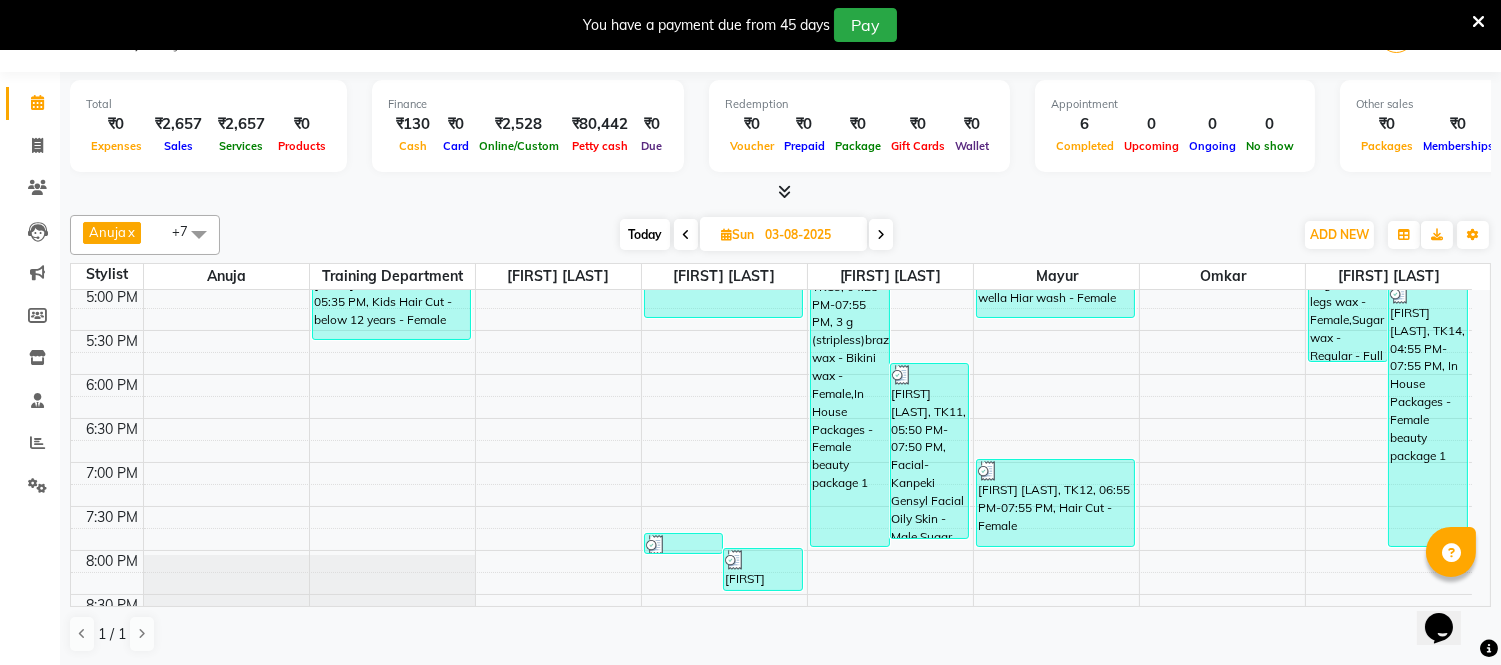 click at bounding box center (780, 192) 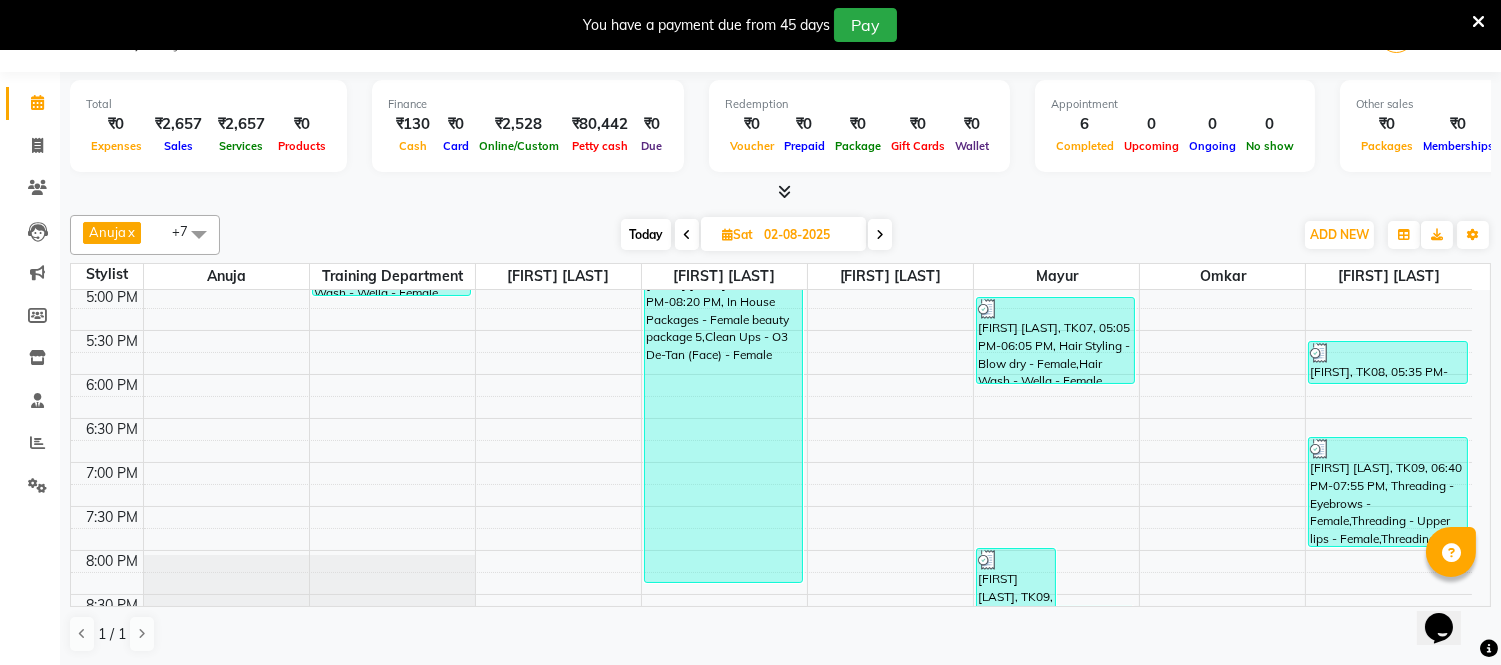 click at bounding box center (687, 235) 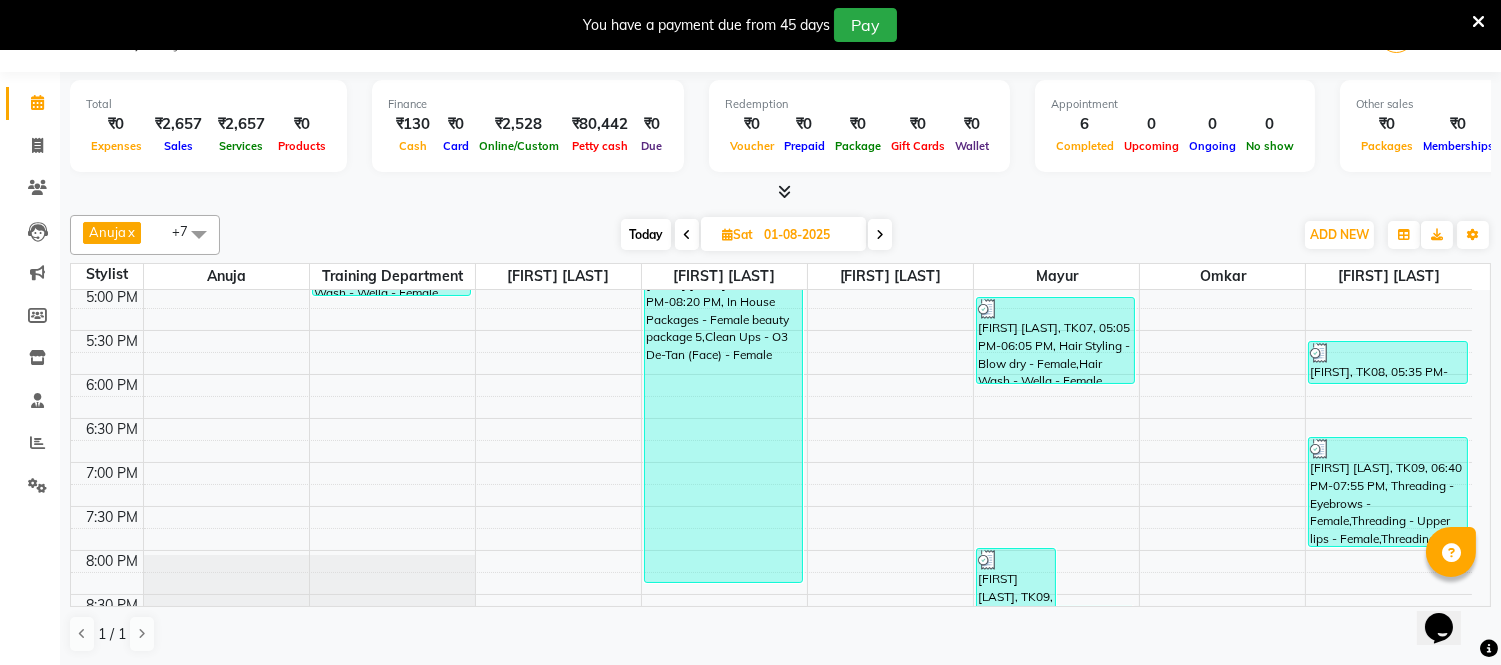 scroll, scrollTop: 707, scrollLeft: 0, axis: vertical 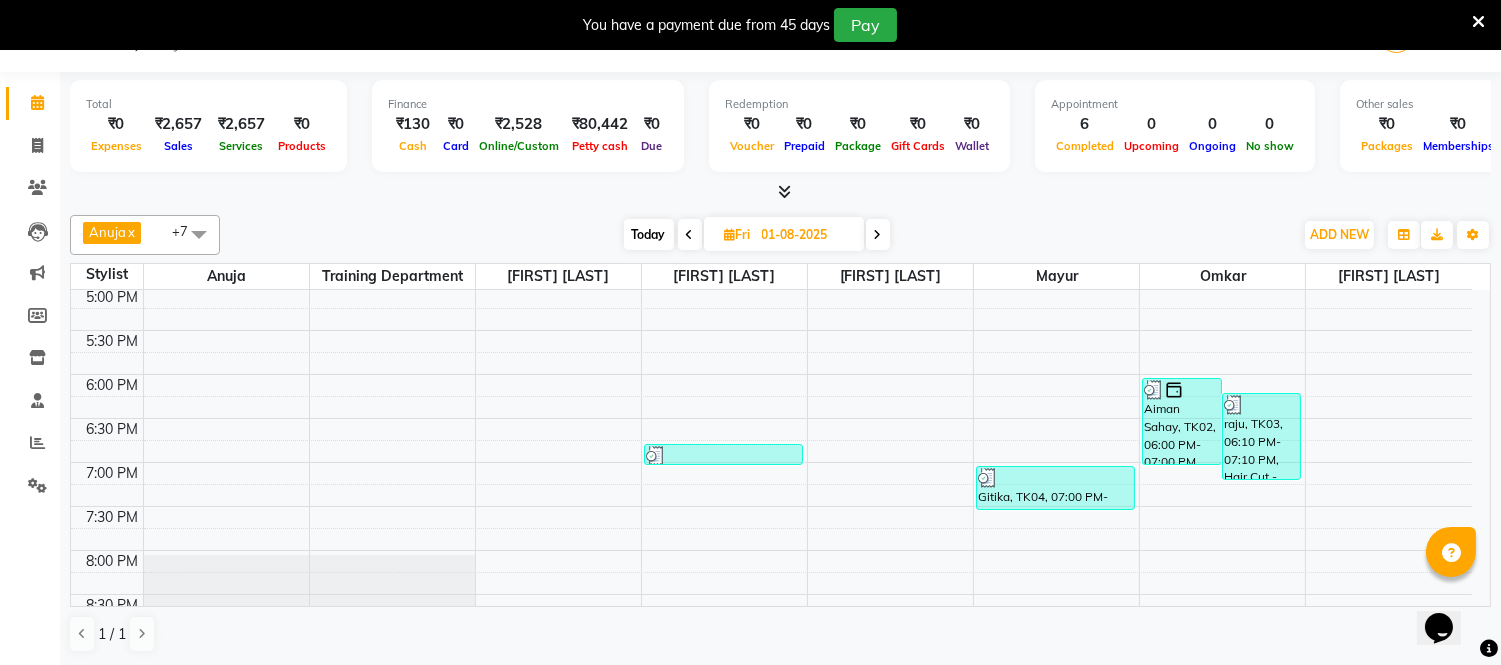 click at bounding box center [690, 235] 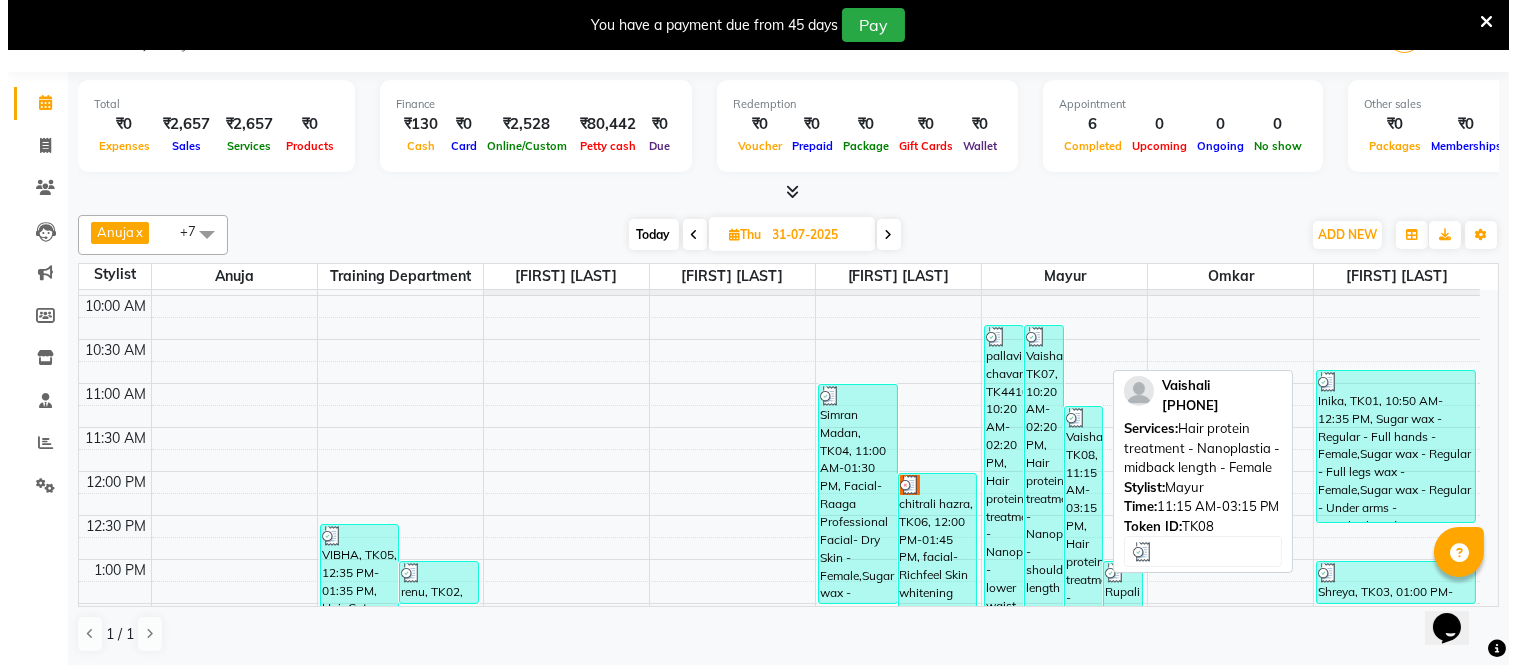 scroll, scrollTop: 0, scrollLeft: 0, axis: both 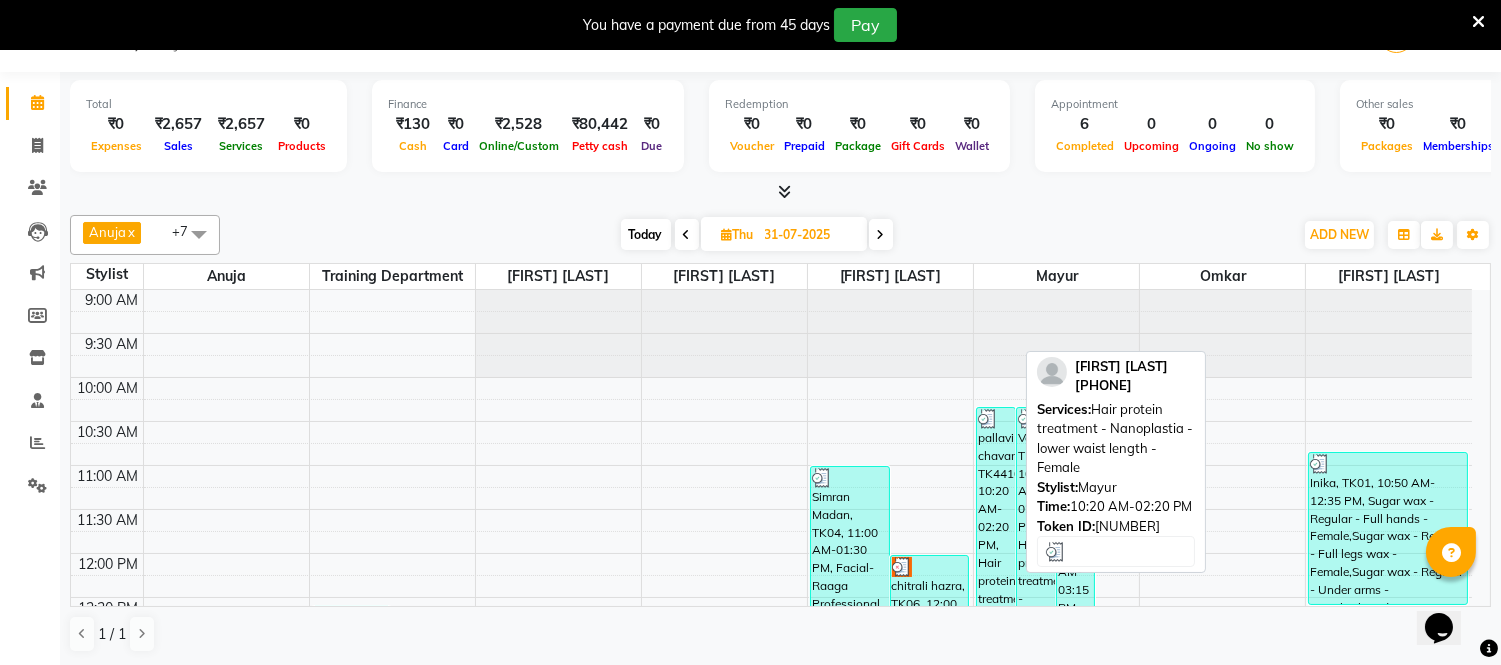 click on "pallavi chavar, TK4410721, 10:20 AM-02:20 PM, Hair protein treatment - Nanoplastia - lower waist length - Female" at bounding box center (996, 583) 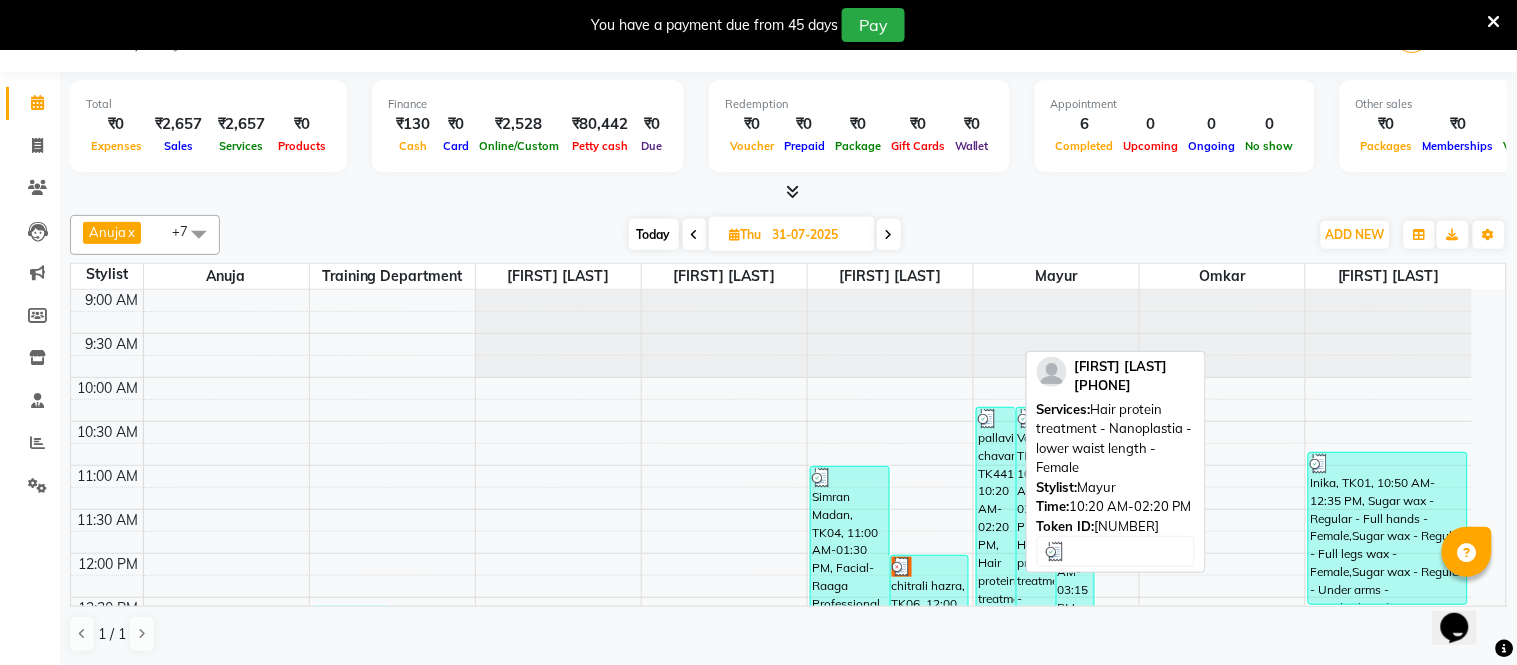 select on "3" 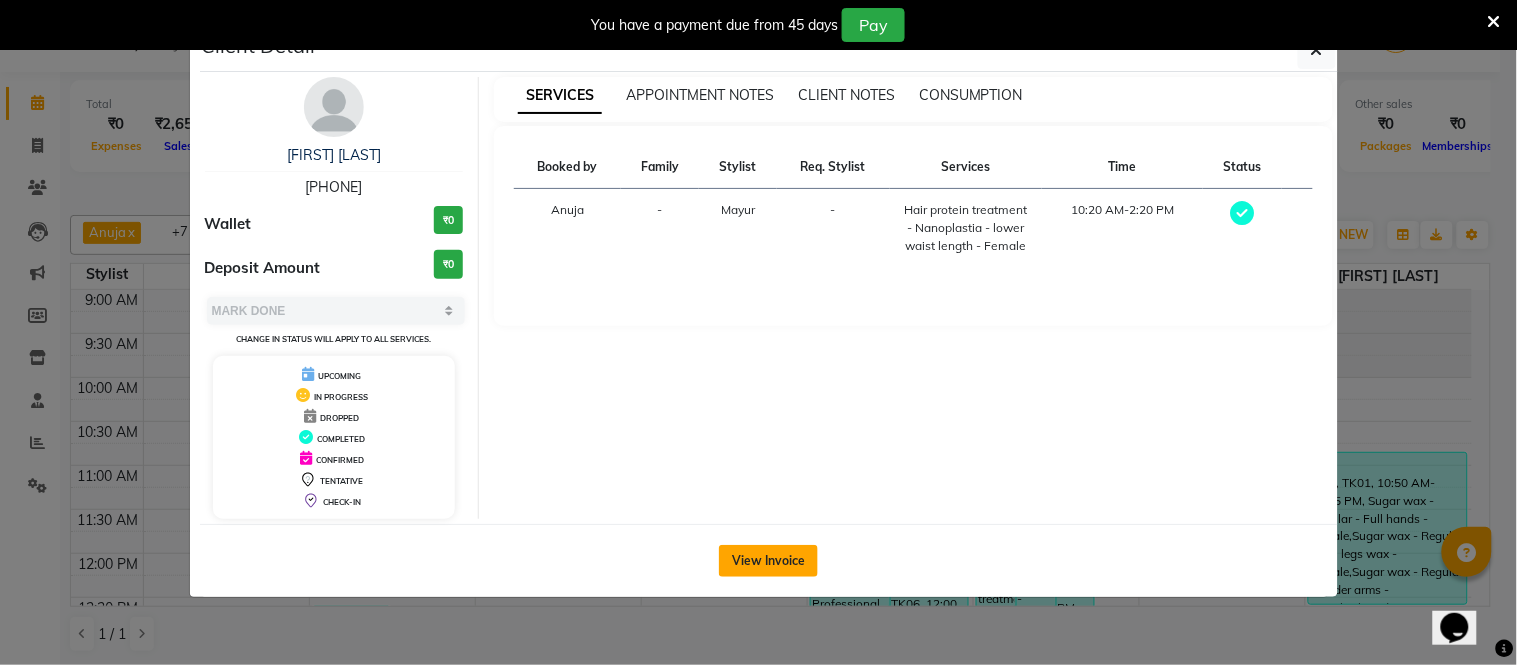 click on "View Invoice" 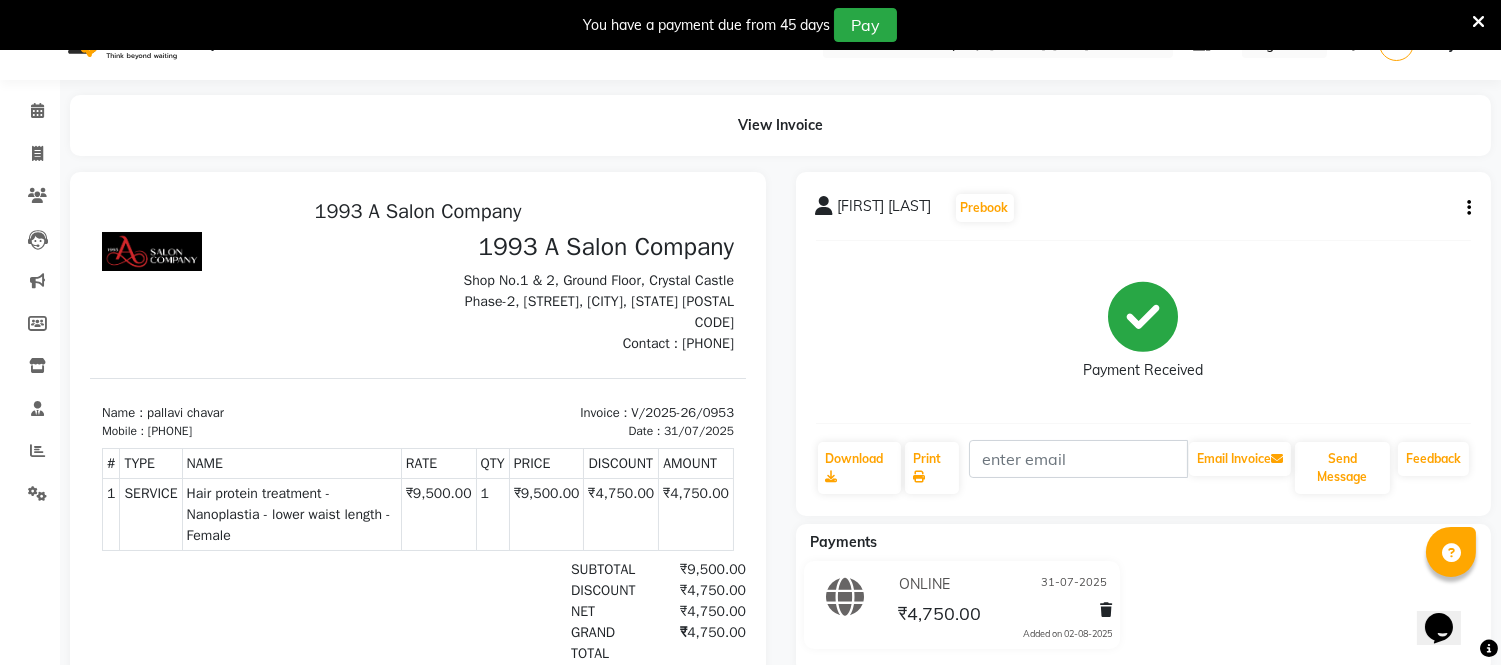 scroll, scrollTop: 0, scrollLeft: 0, axis: both 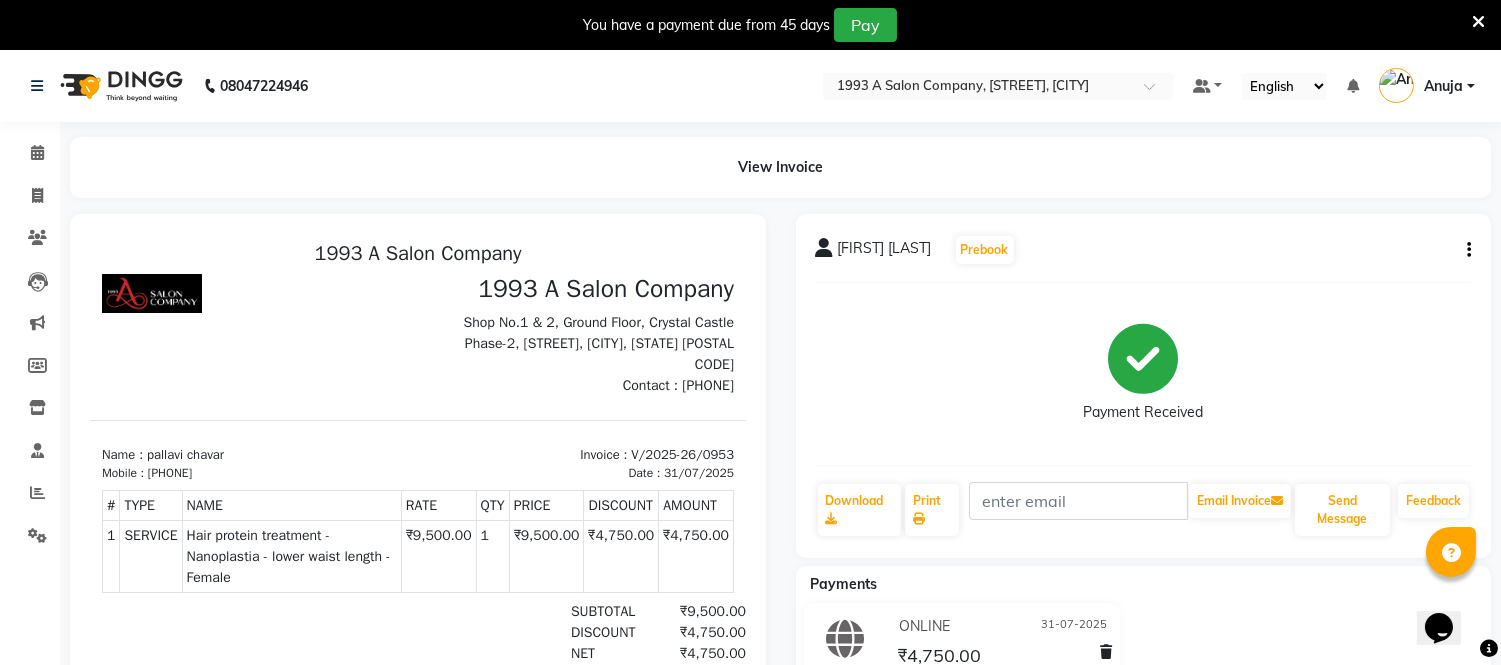 click on "[FIRST] [LAST] Prebook Payment Received Download Print Email Invoice Send Message Feedback" 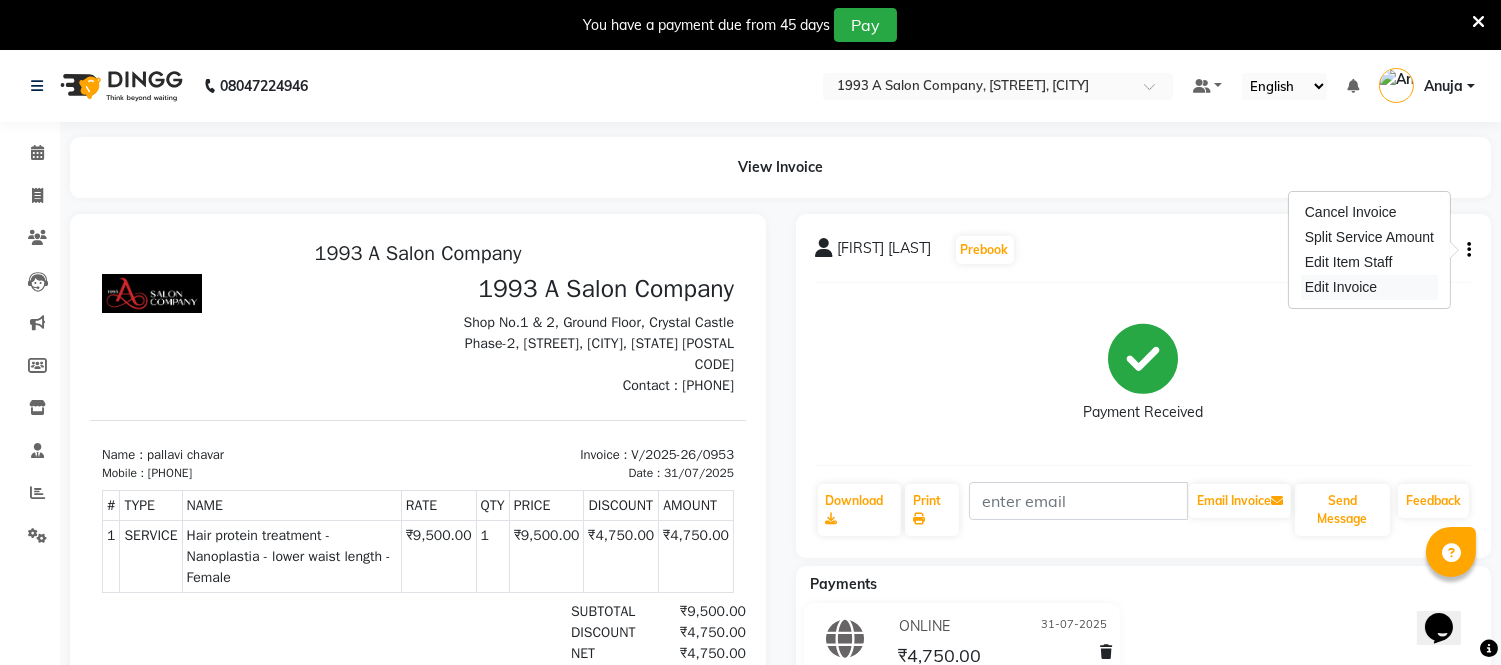 click on "Edit Invoice" at bounding box center (1369, 287) 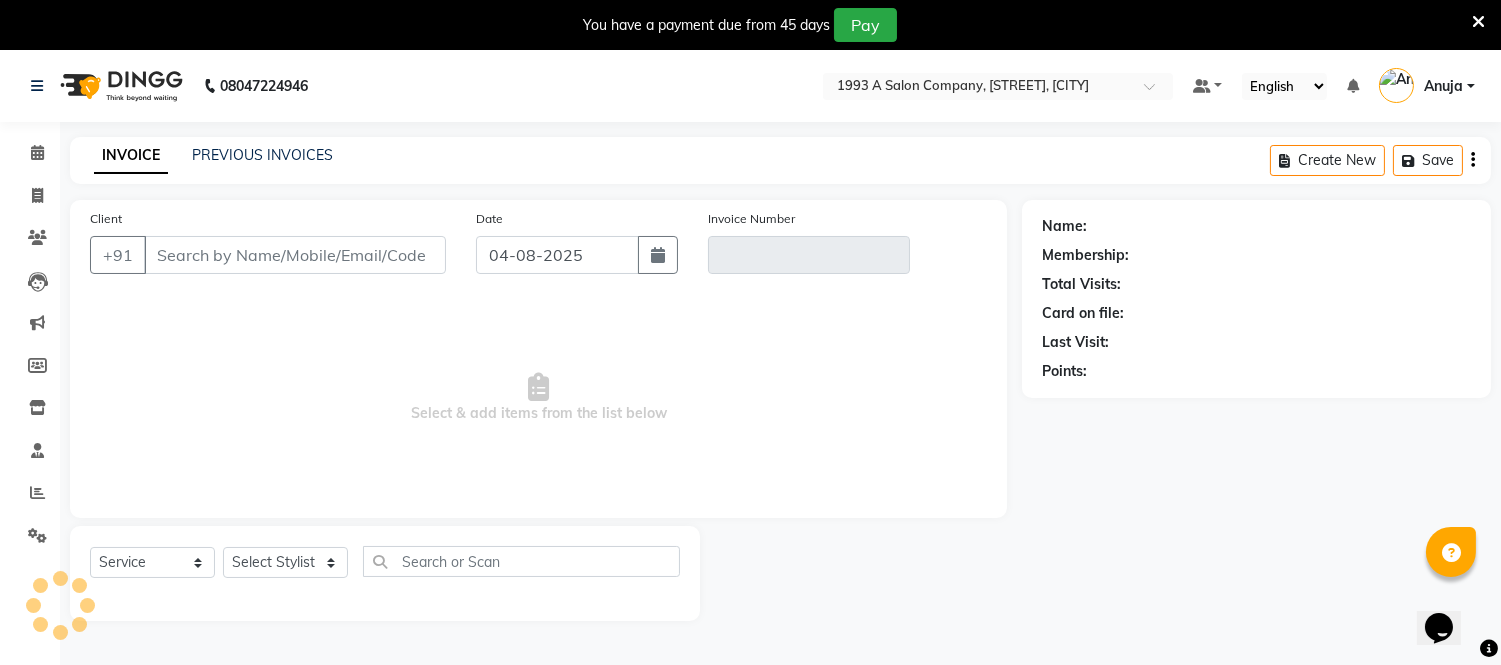 scroll, scrollTop: 50, scrollLeft: 0, axis: vertical 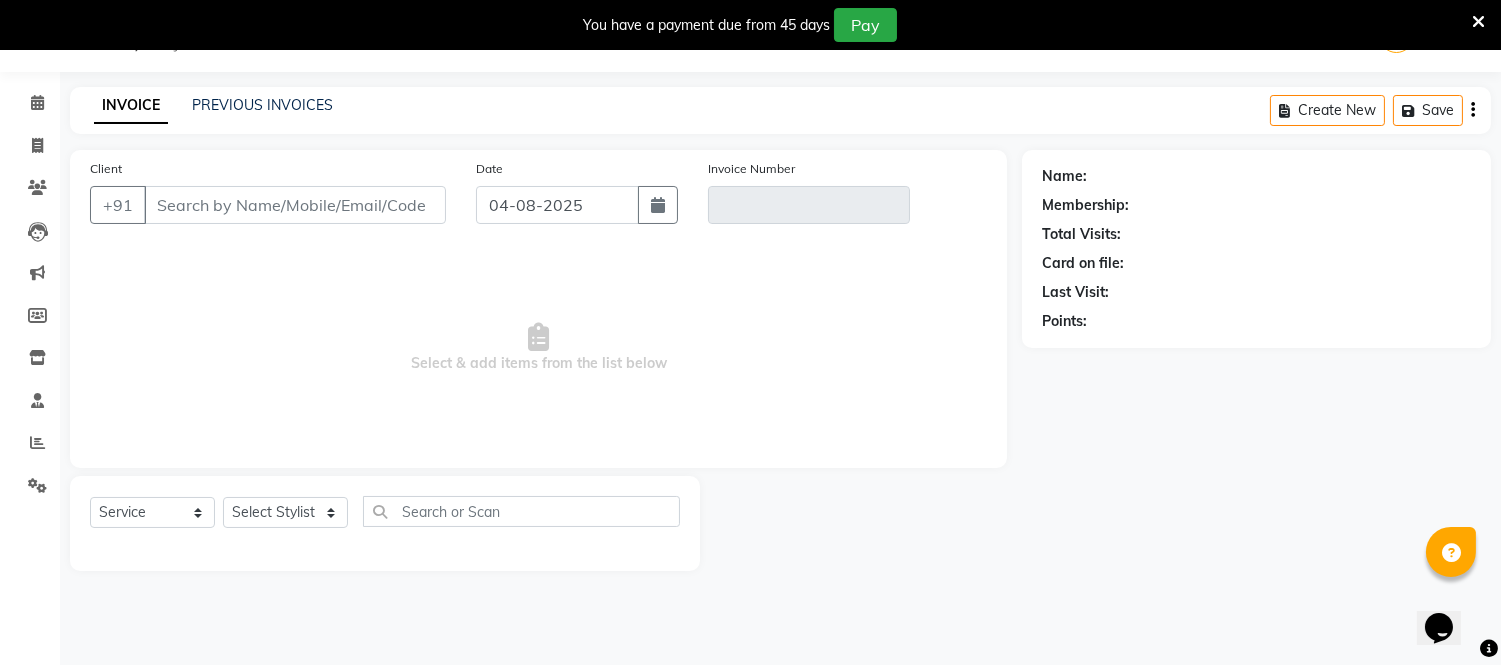 type on "[PHONE]" 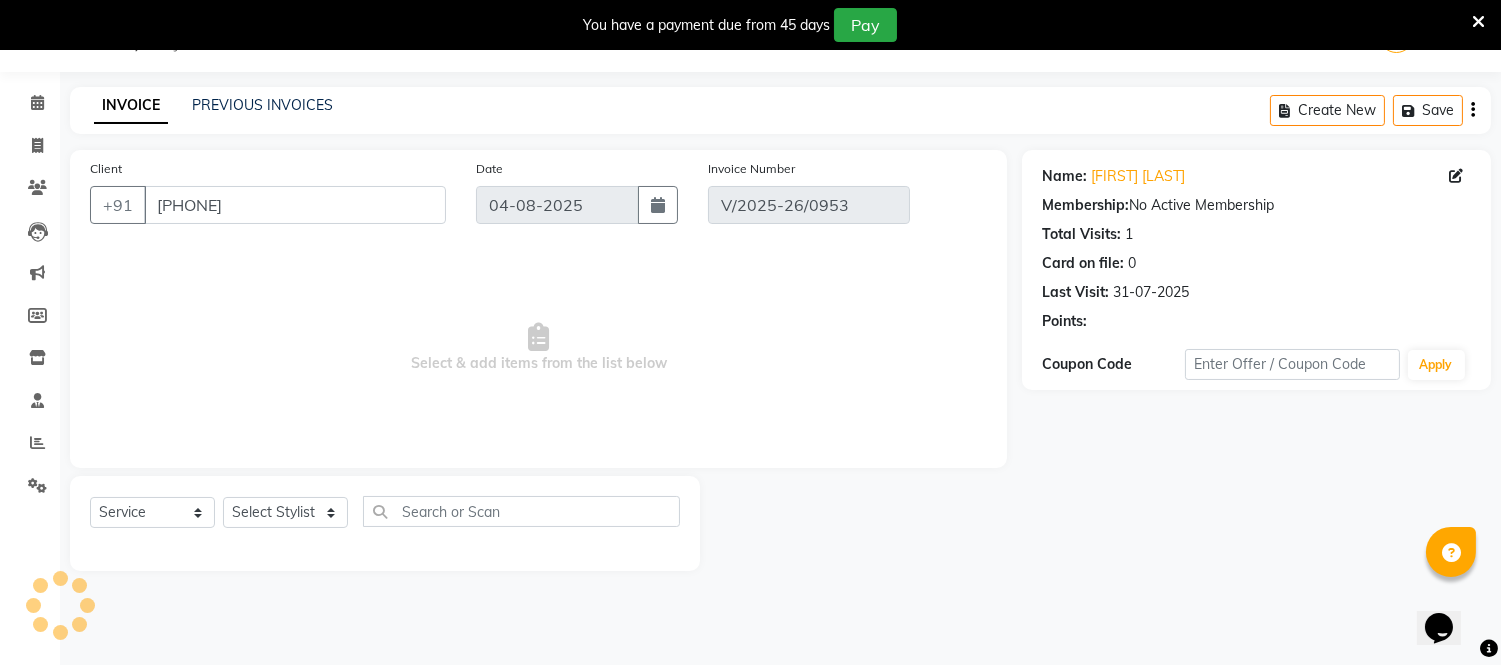 type on "31-07-2025" 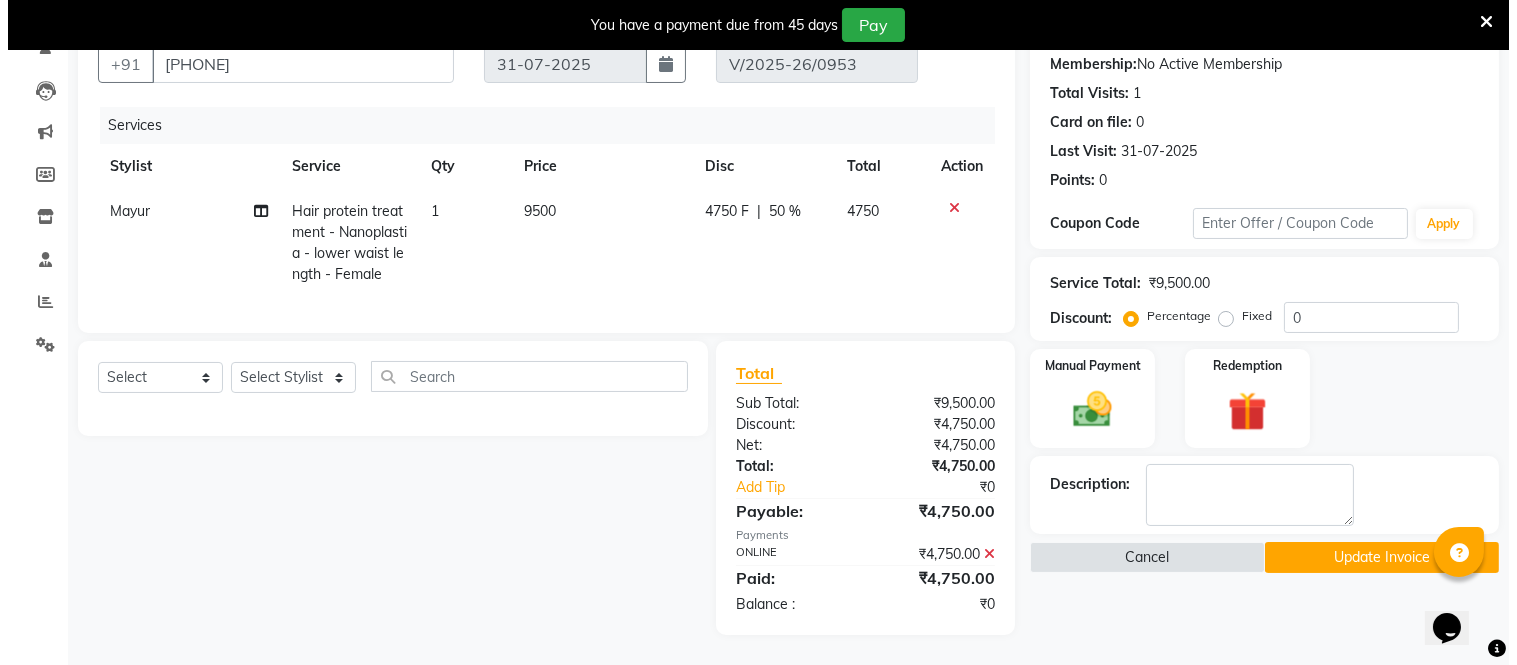 scroll, scrollTop: 206, scrollLeft: 0, axis: vertical 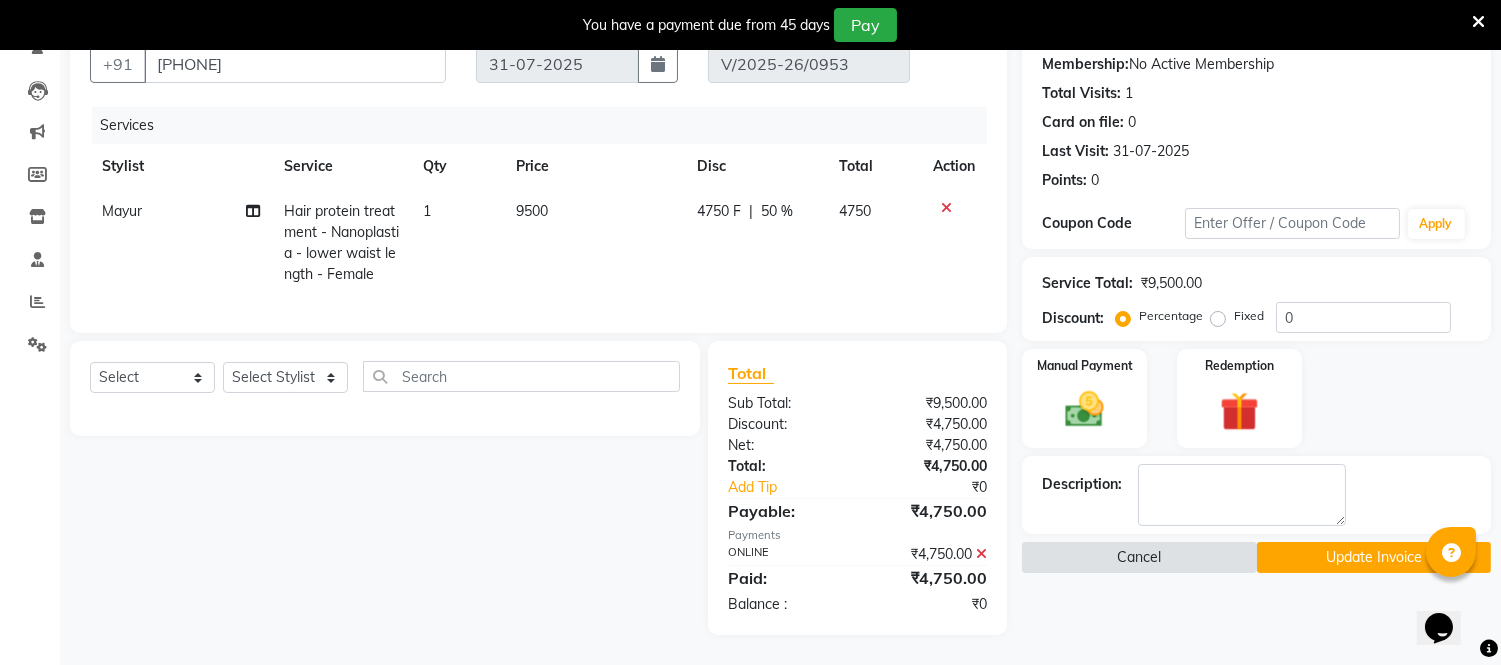 click on "Cancel" 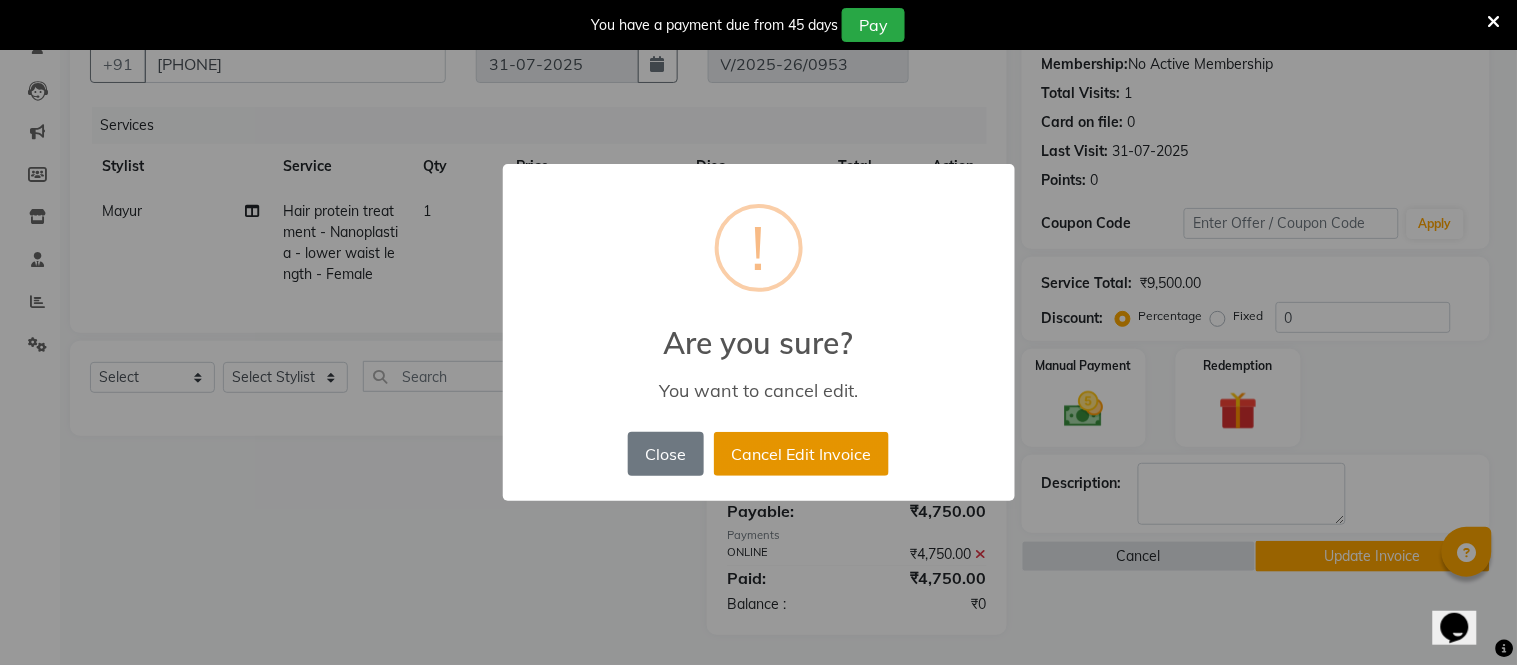 click on "Cancel Edit Invoice" at bounding box center [801, 454] 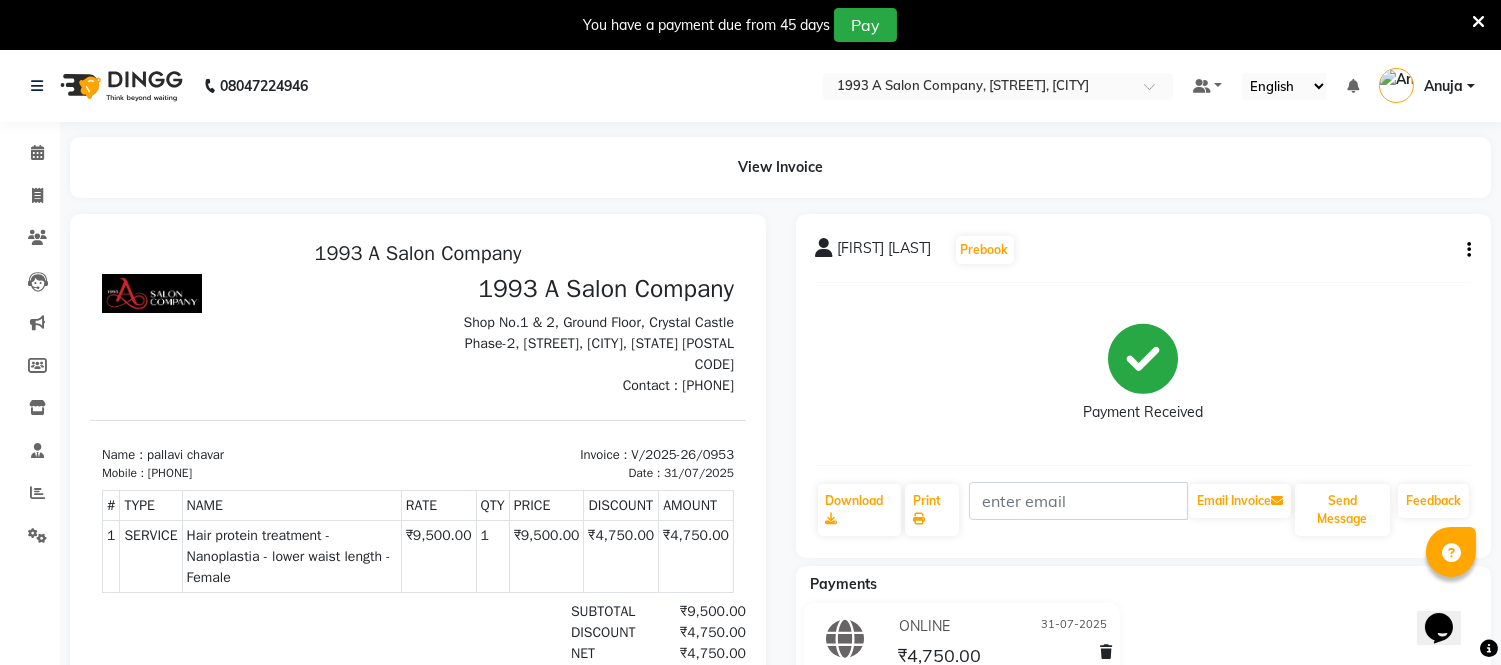 scroll, scrollTop: 0, scrollLeft: 0, axis: both 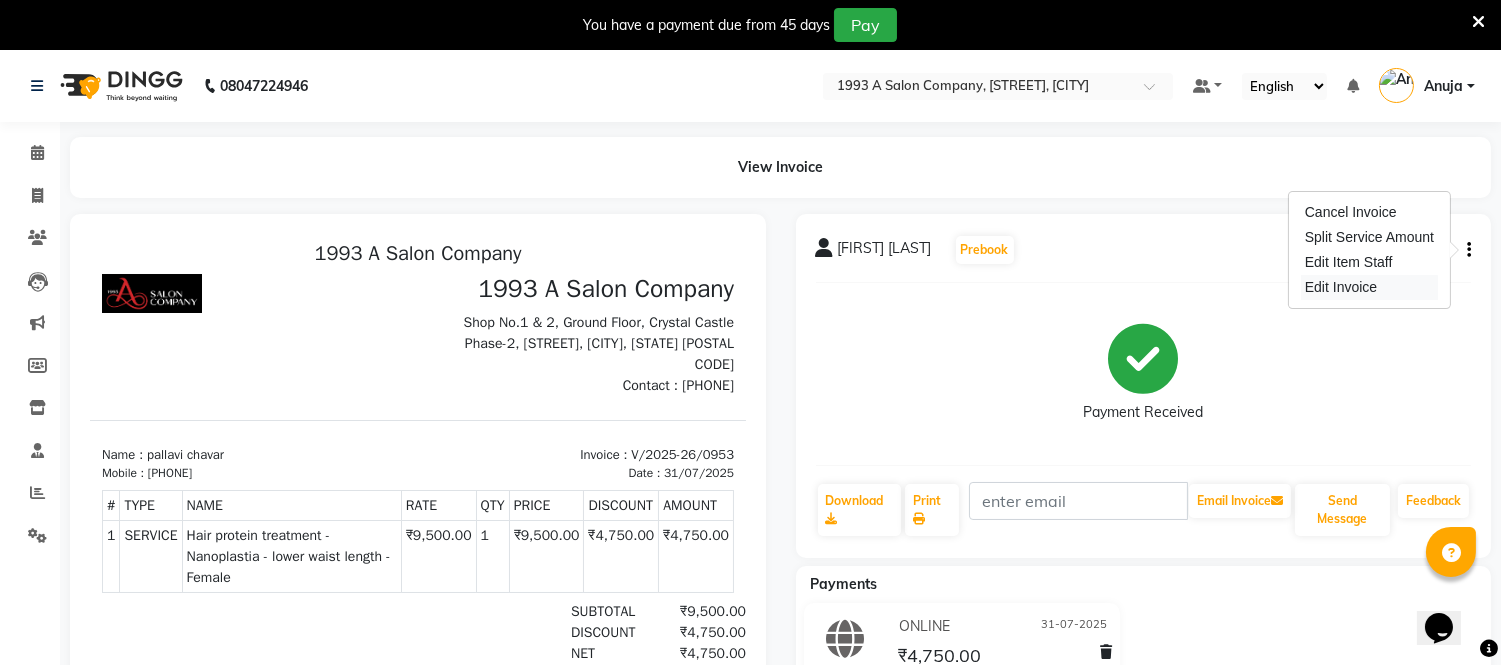 click on "Edit Invoice" at bounding box center (1369, 287) 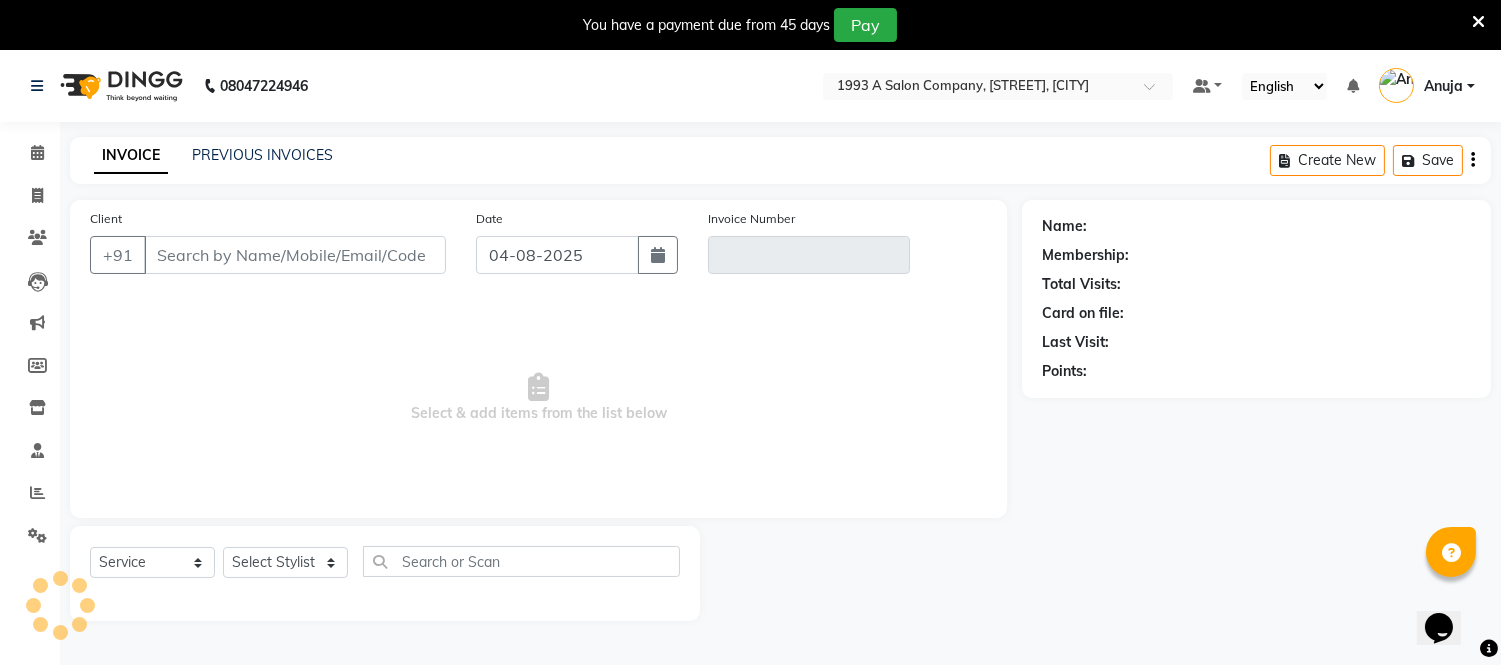 scroll, scrollTop: 50, scrollLeft: 0, axis: vertical 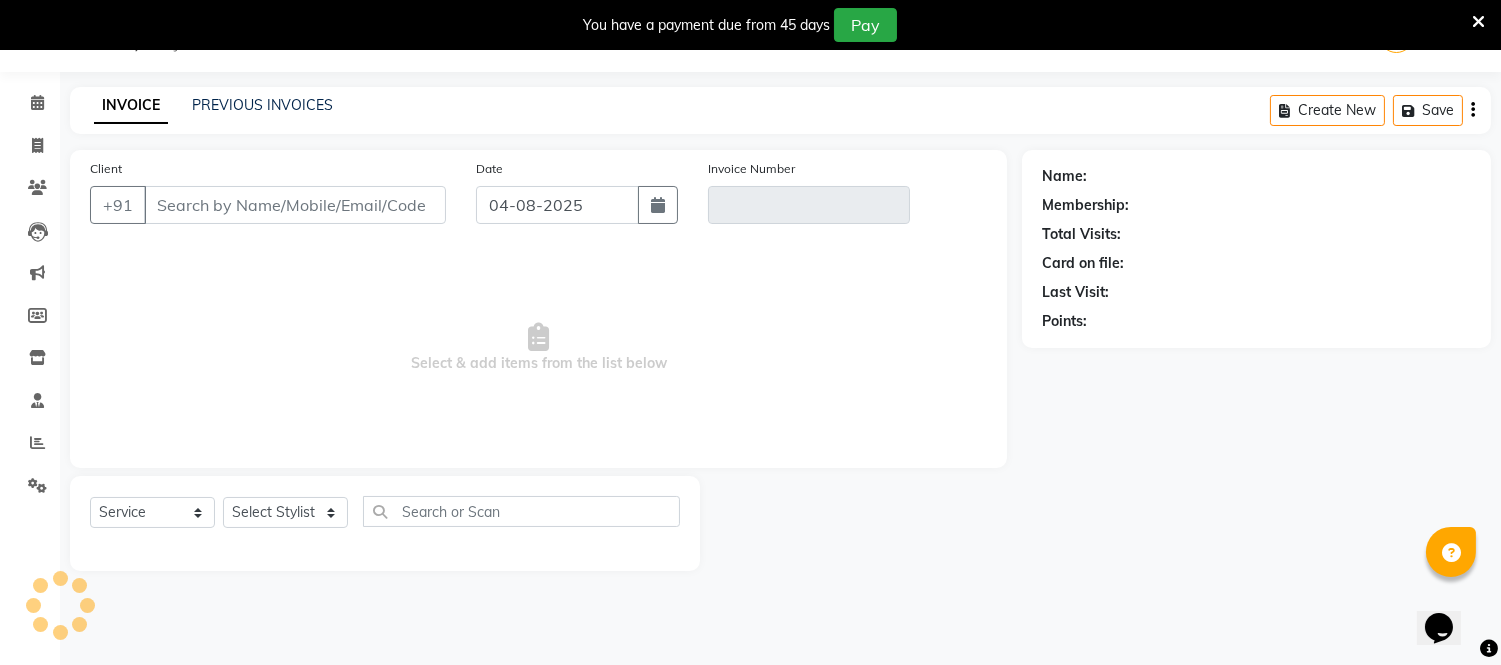 type on "[PHONE]" 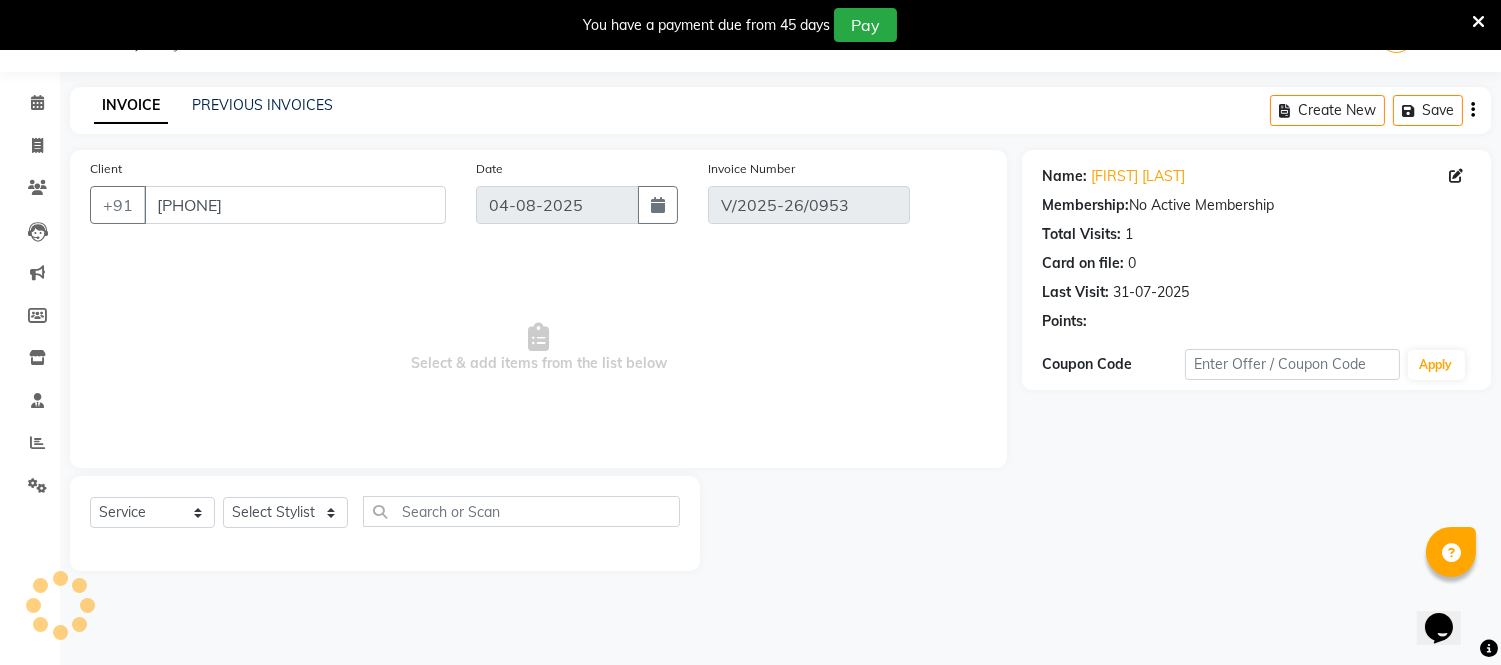 type on "31-07-2025" 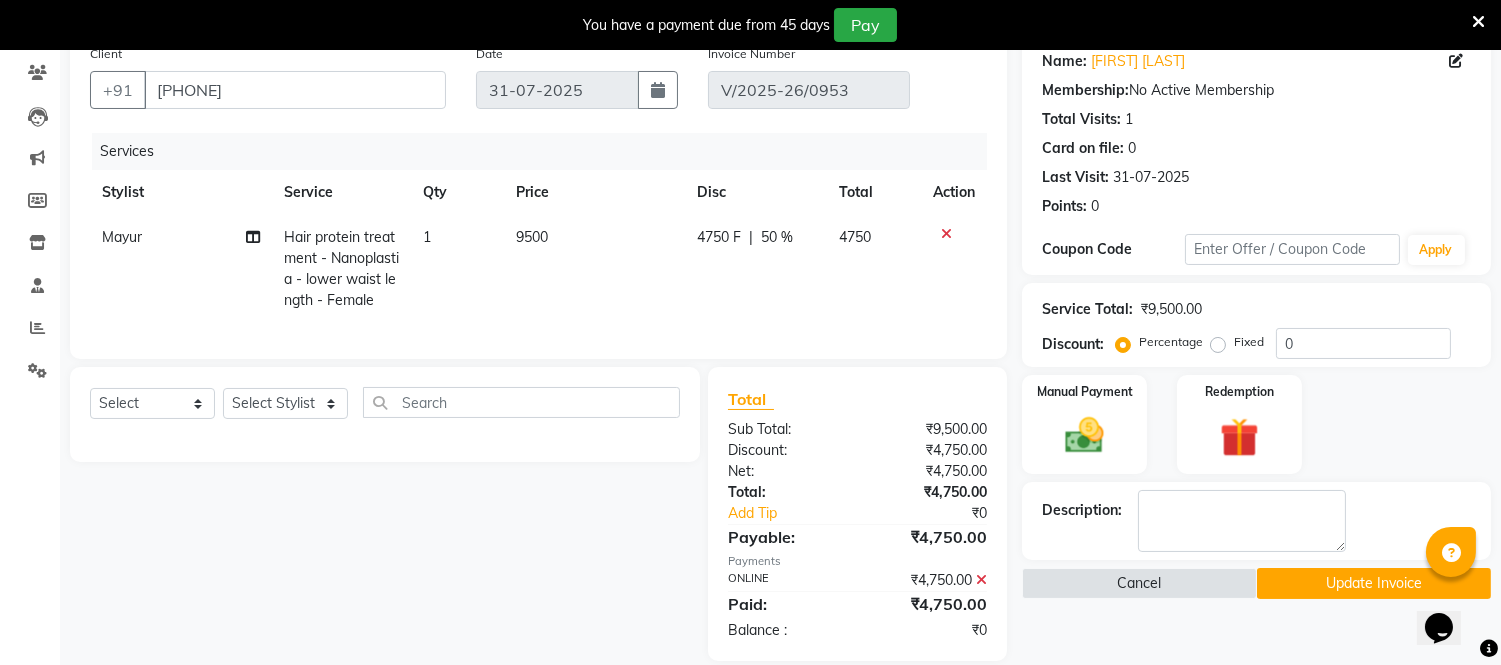 scroll, scrollTop: 206, scrollLeft: 0, axis: vertical 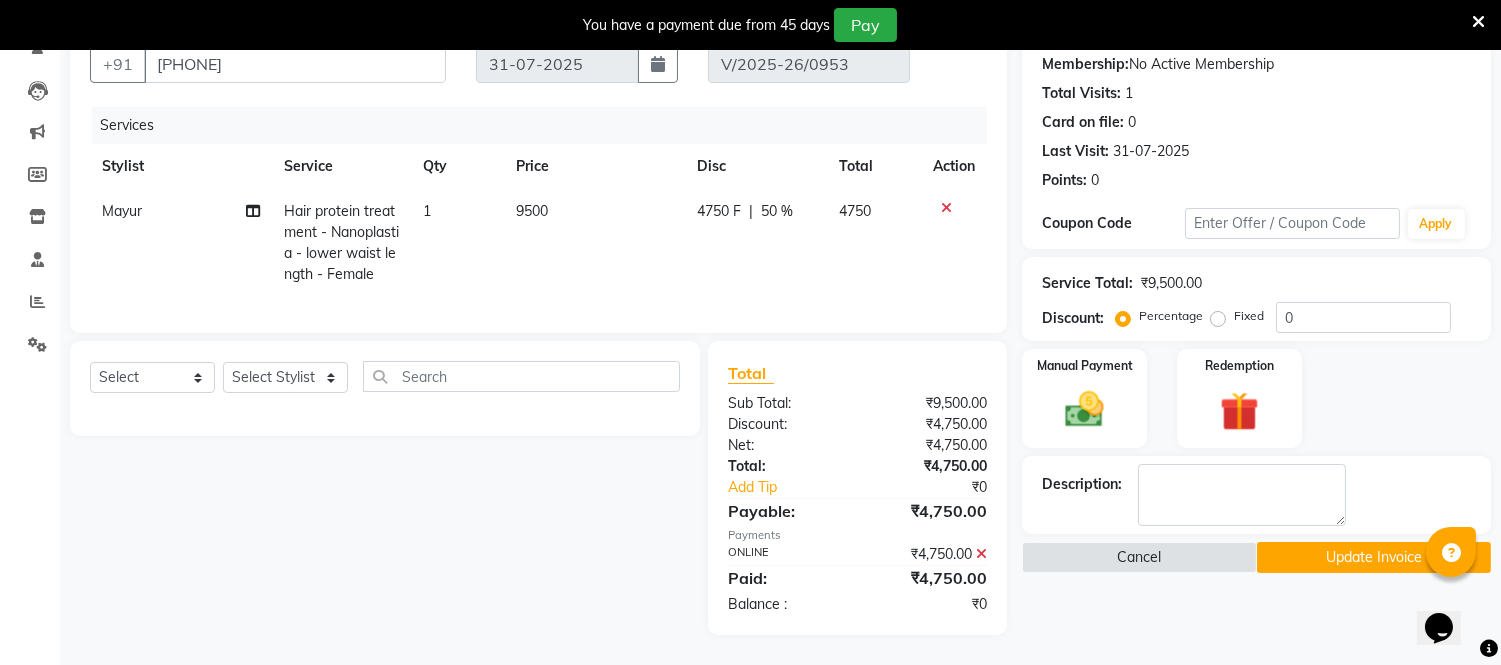 click on "Update Invoice" 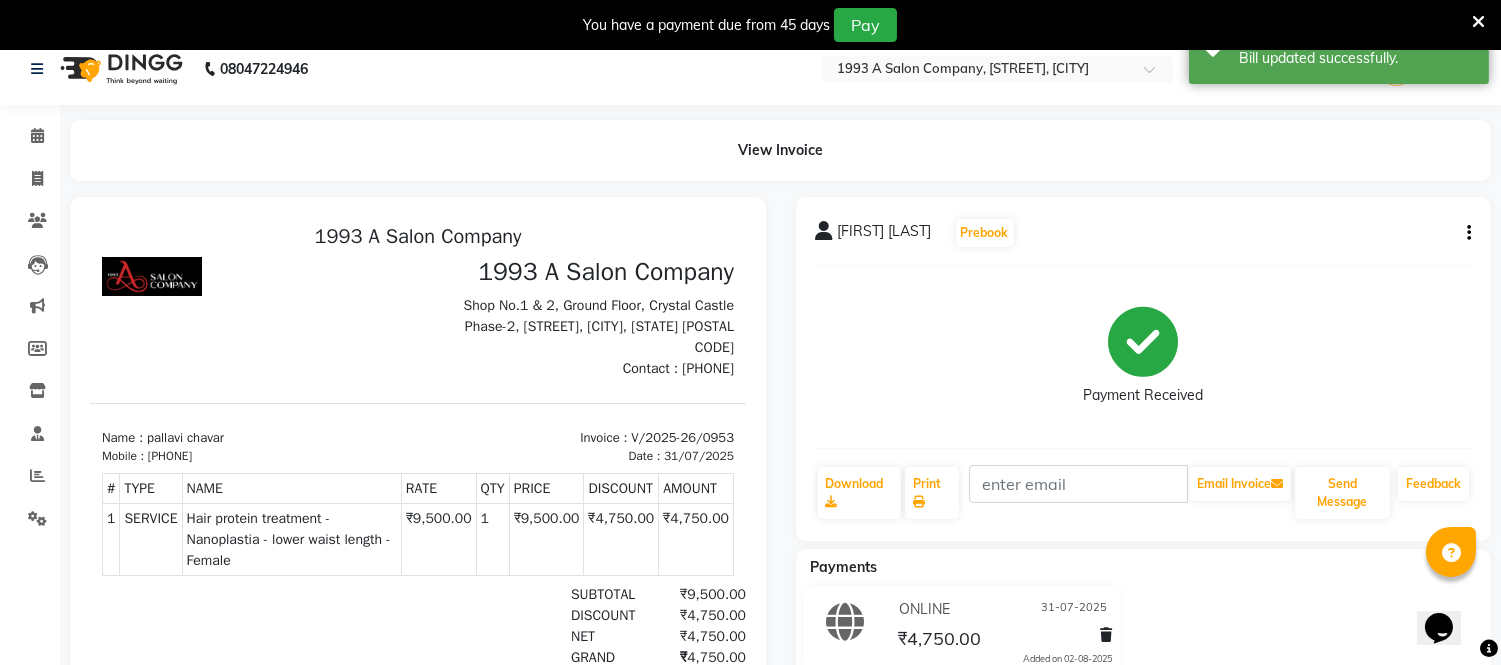 scroll, scrollTop: 0, scrollLeft: 0, axis: both 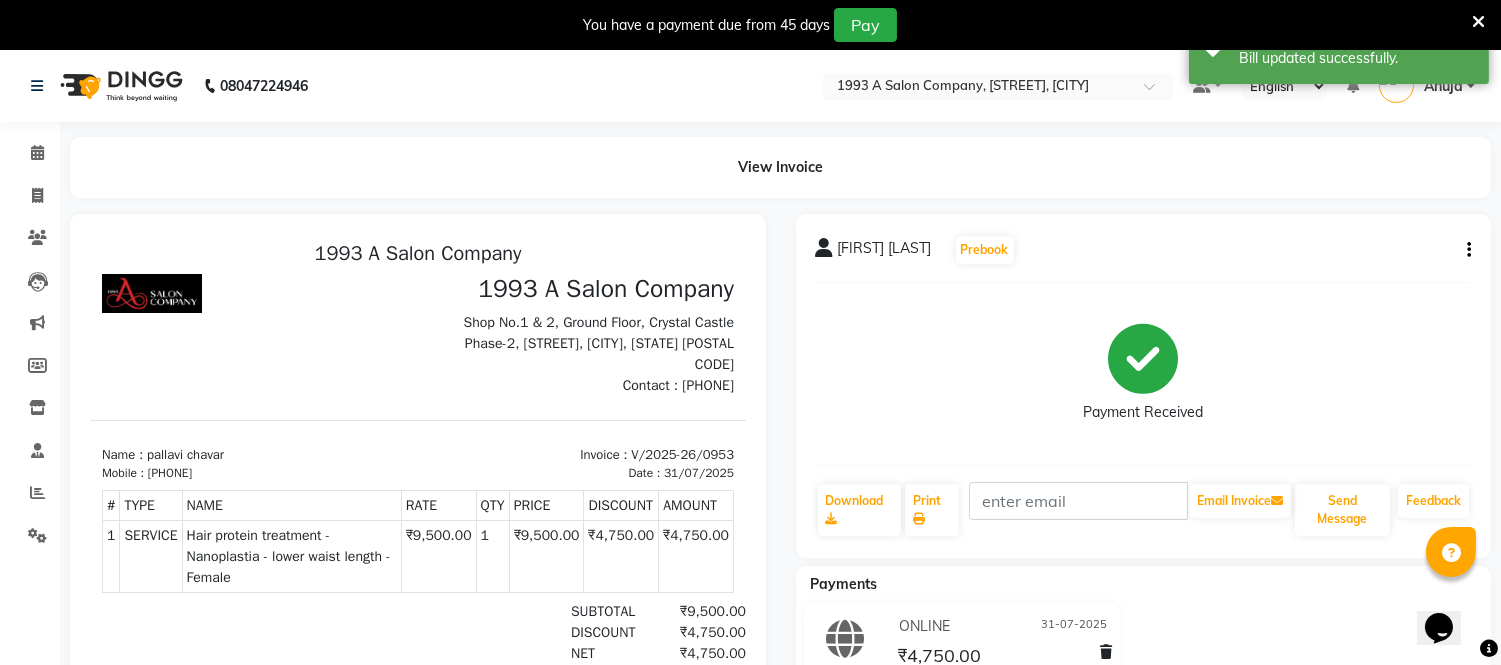 click 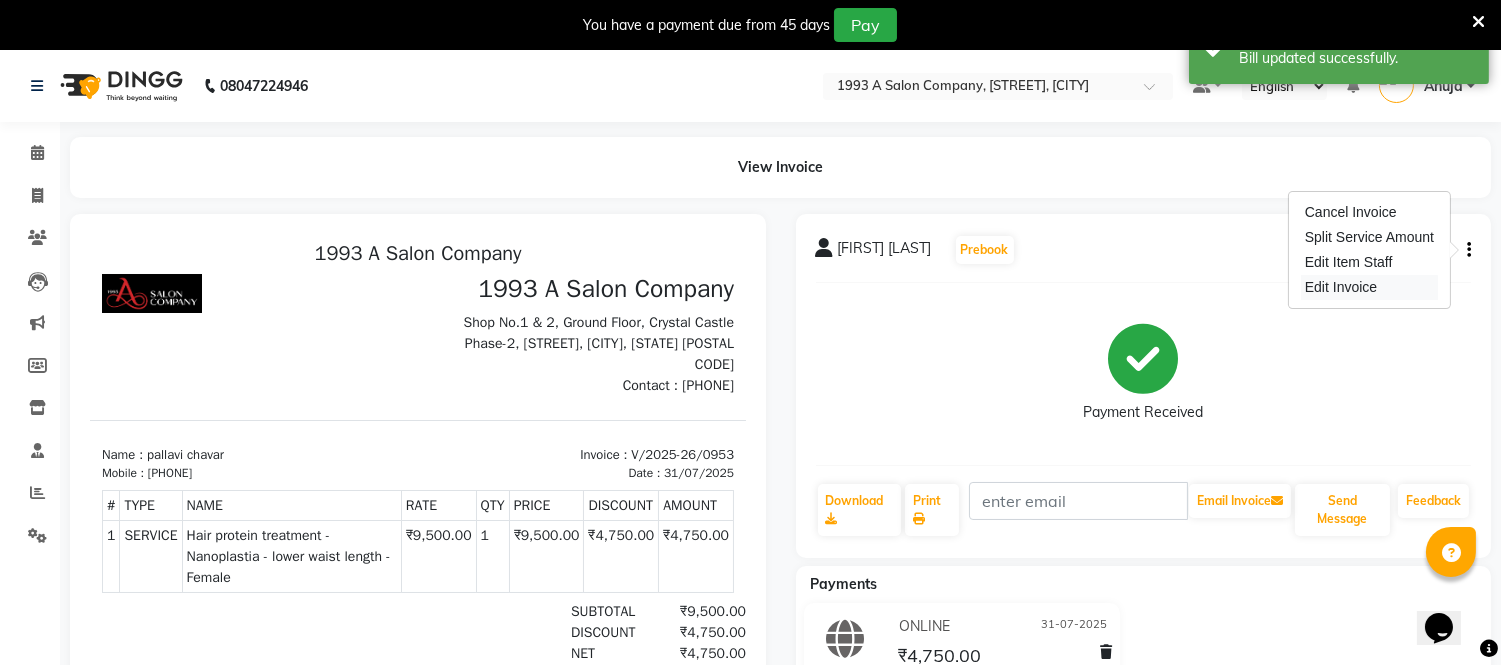 click on "Edit Invoice" at bounding box center [1369, 287] 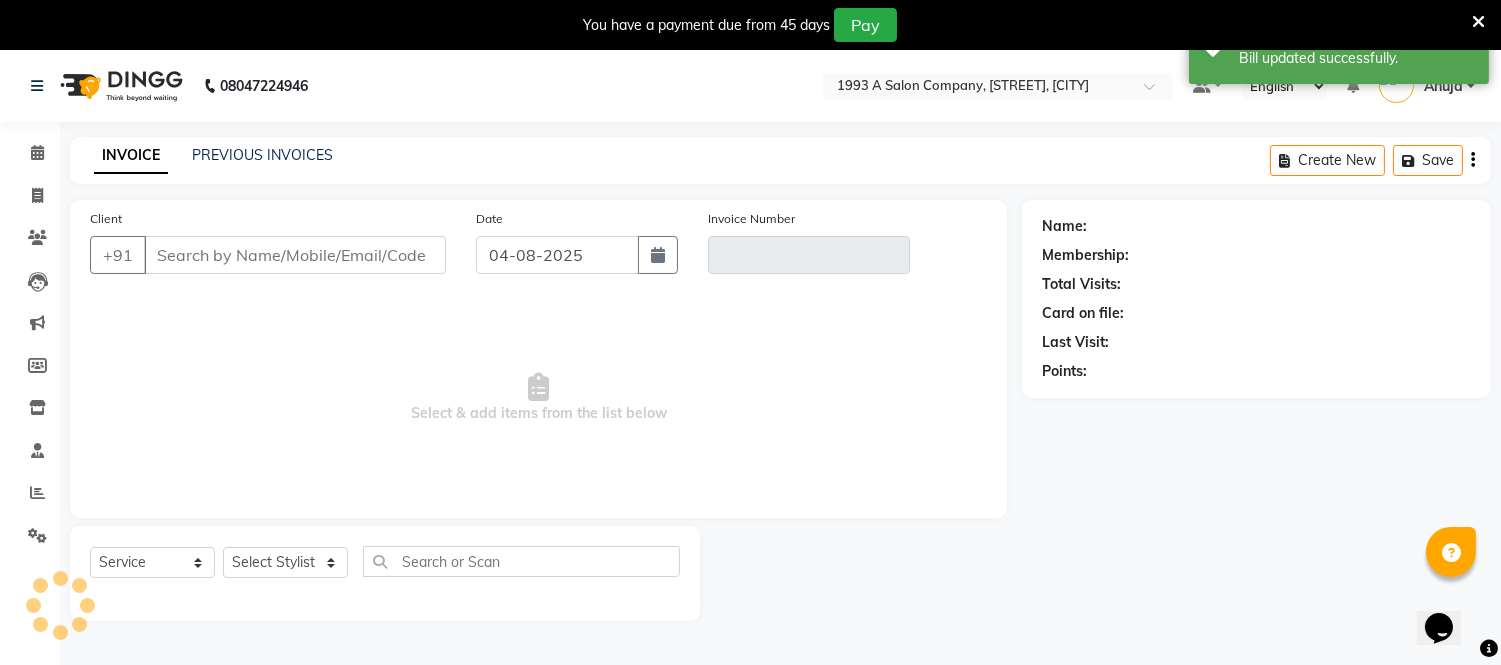 scroll, scrollTop: 50, scrollLeft: 0, axis: vertical 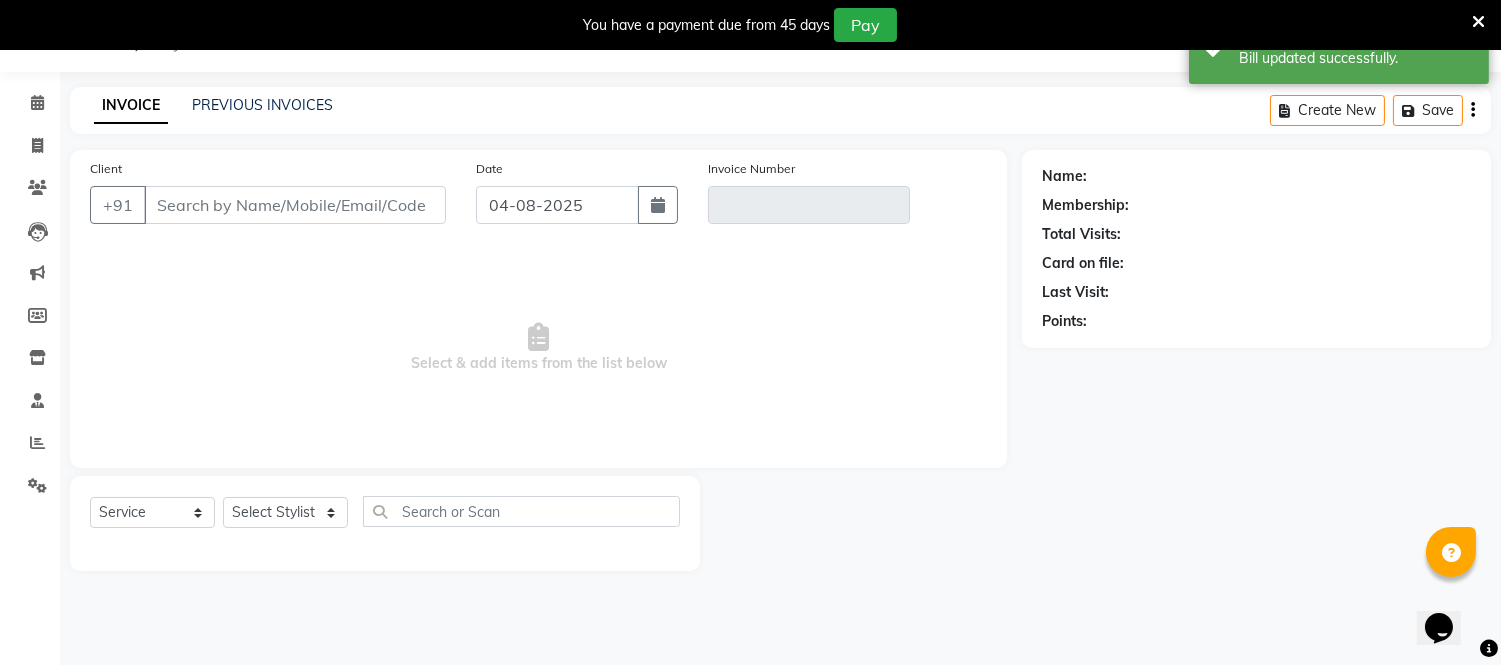 type on "[PHONE]" 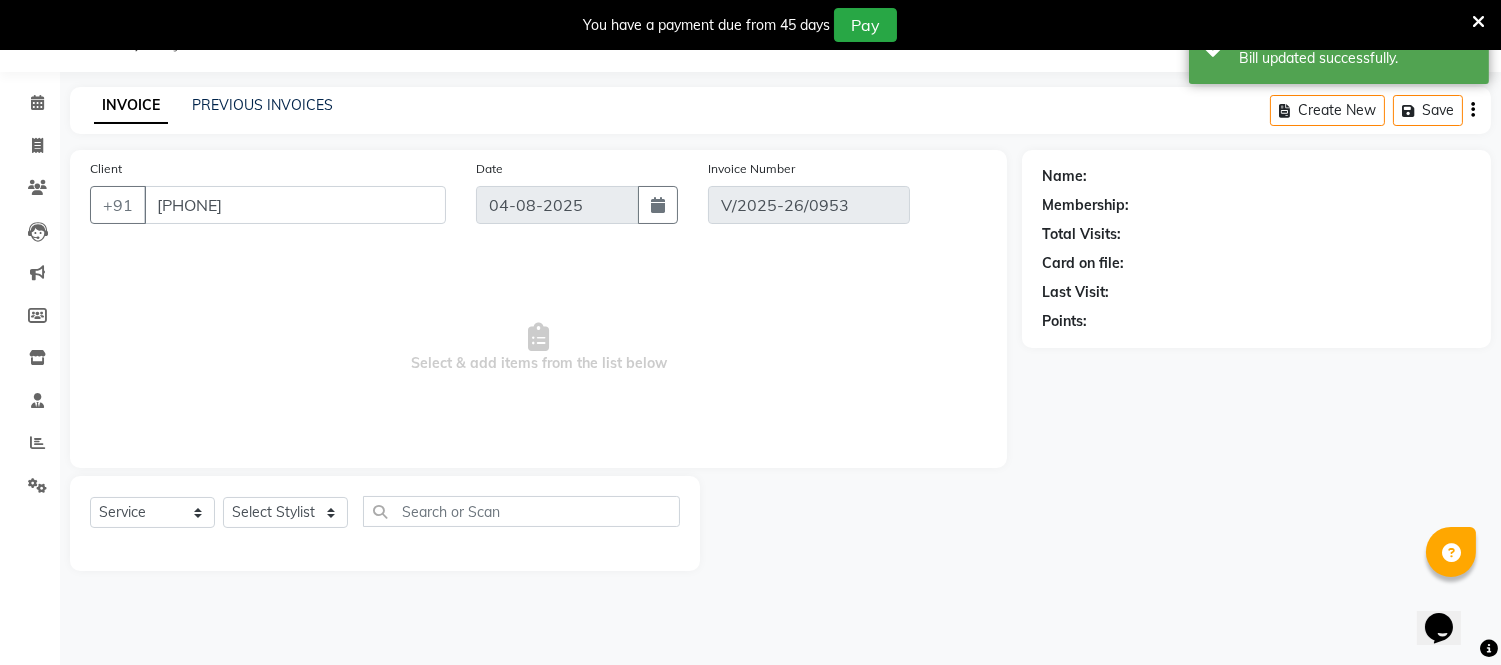 type on "31-07-2025" 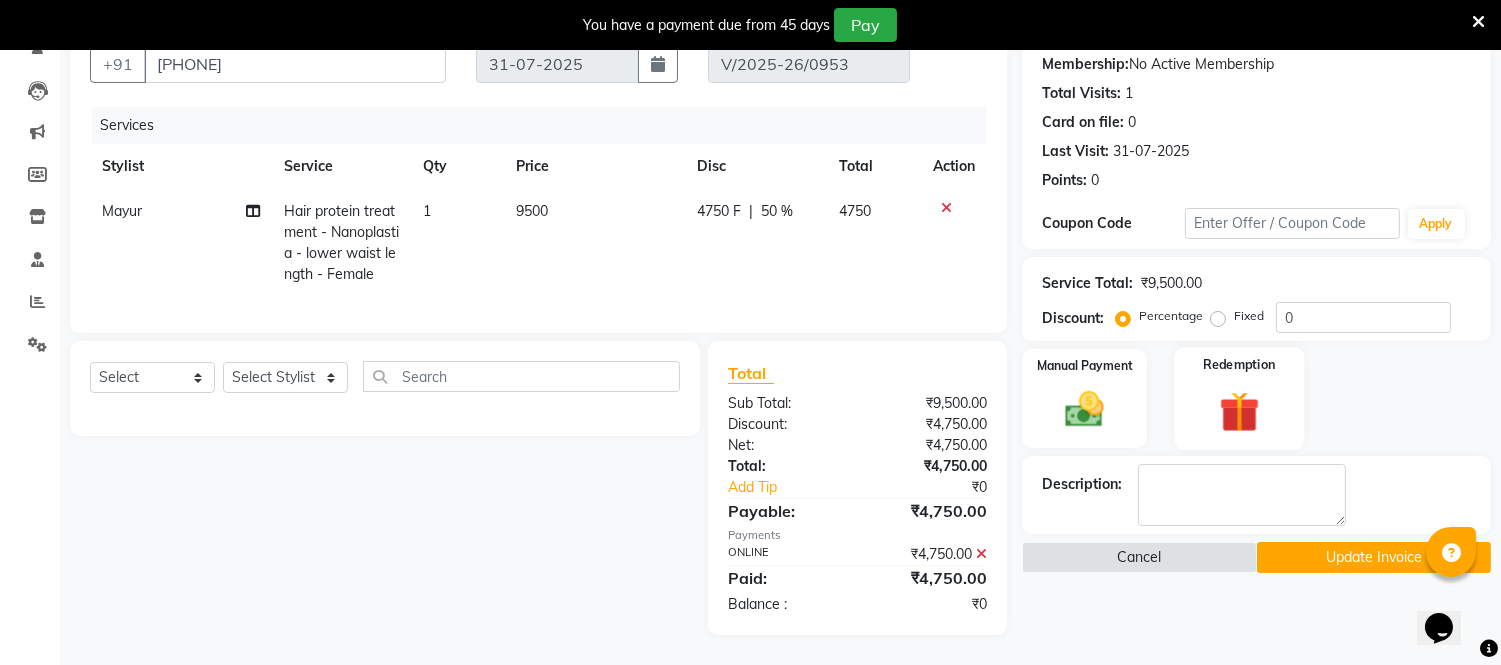 scroll, scrollTop: 206, scrollLeft: 0, axis: vertical 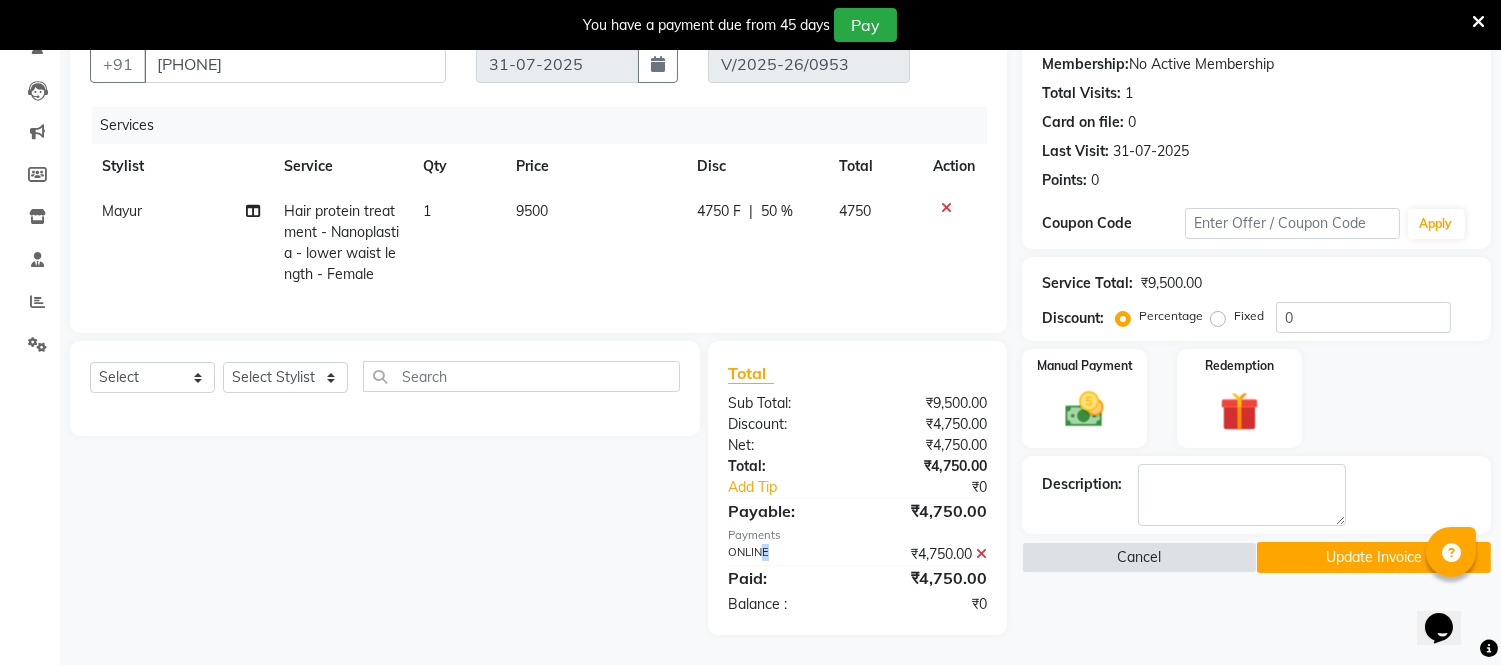 click on "ONLINE" 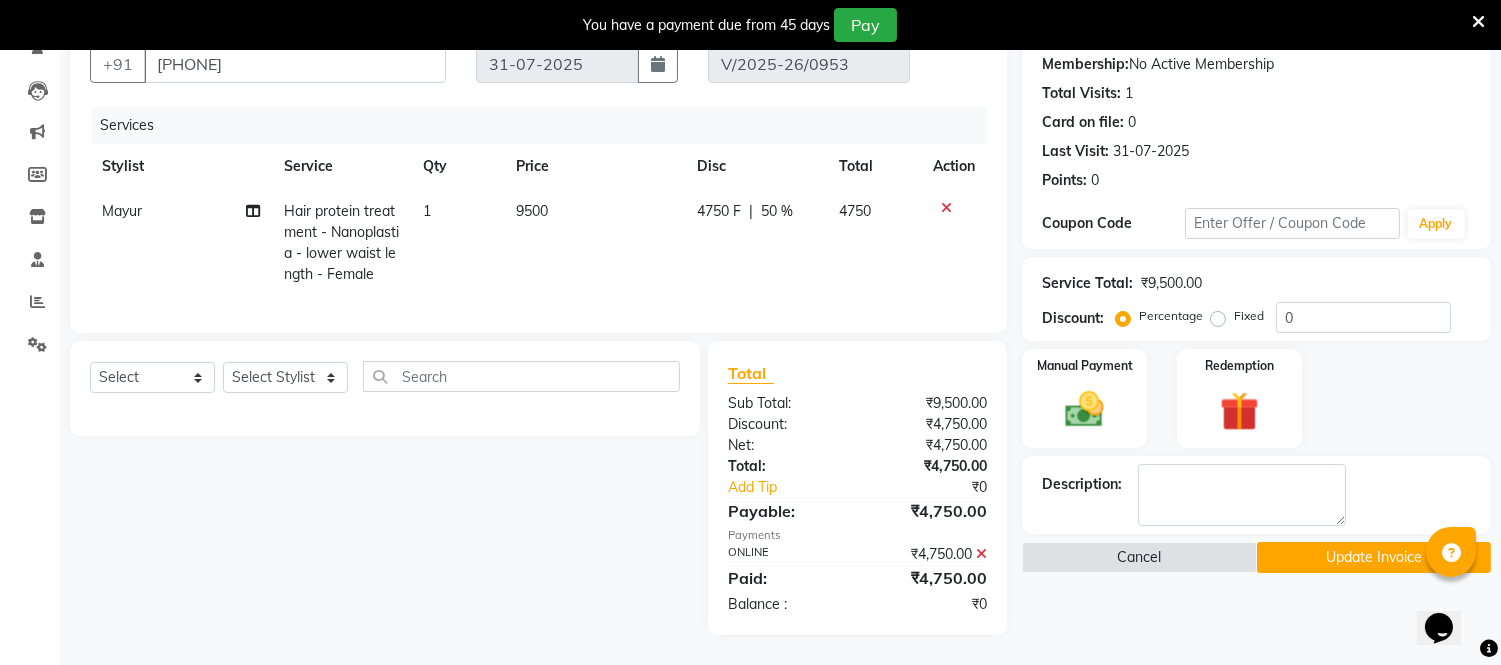 click 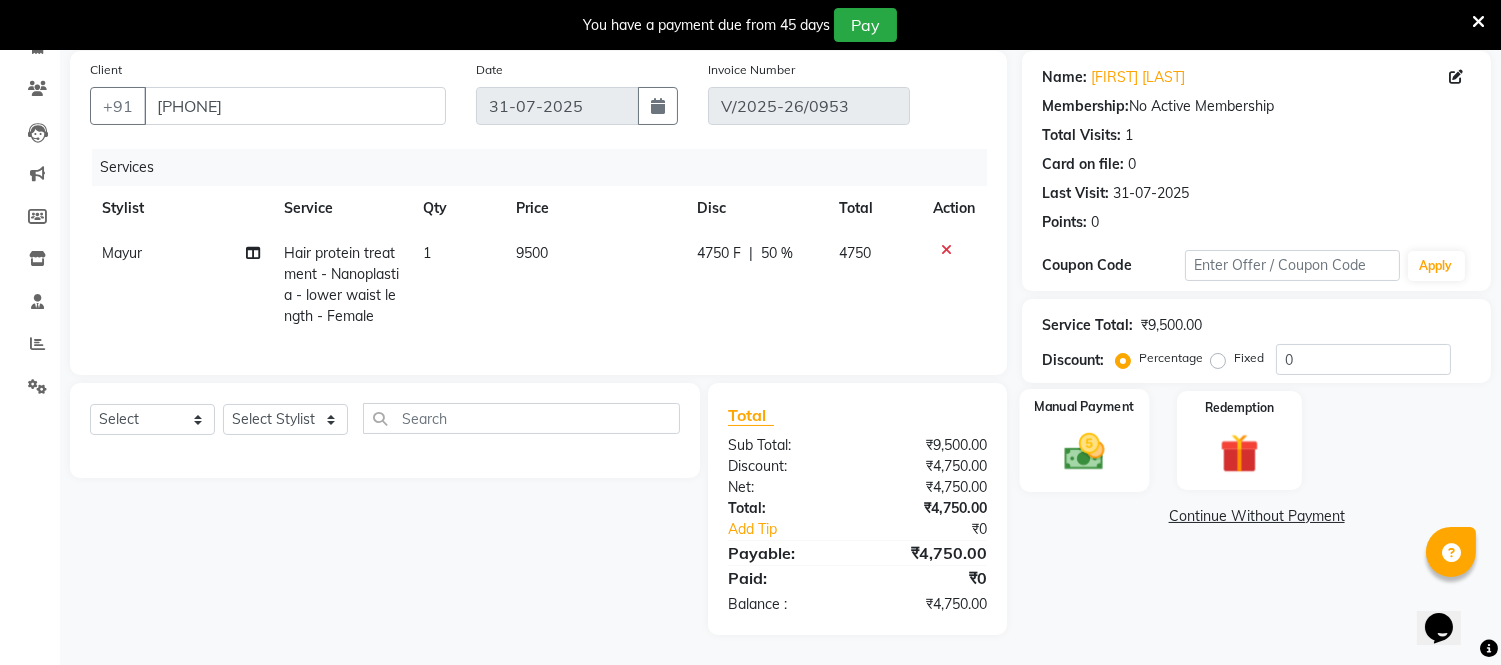 click 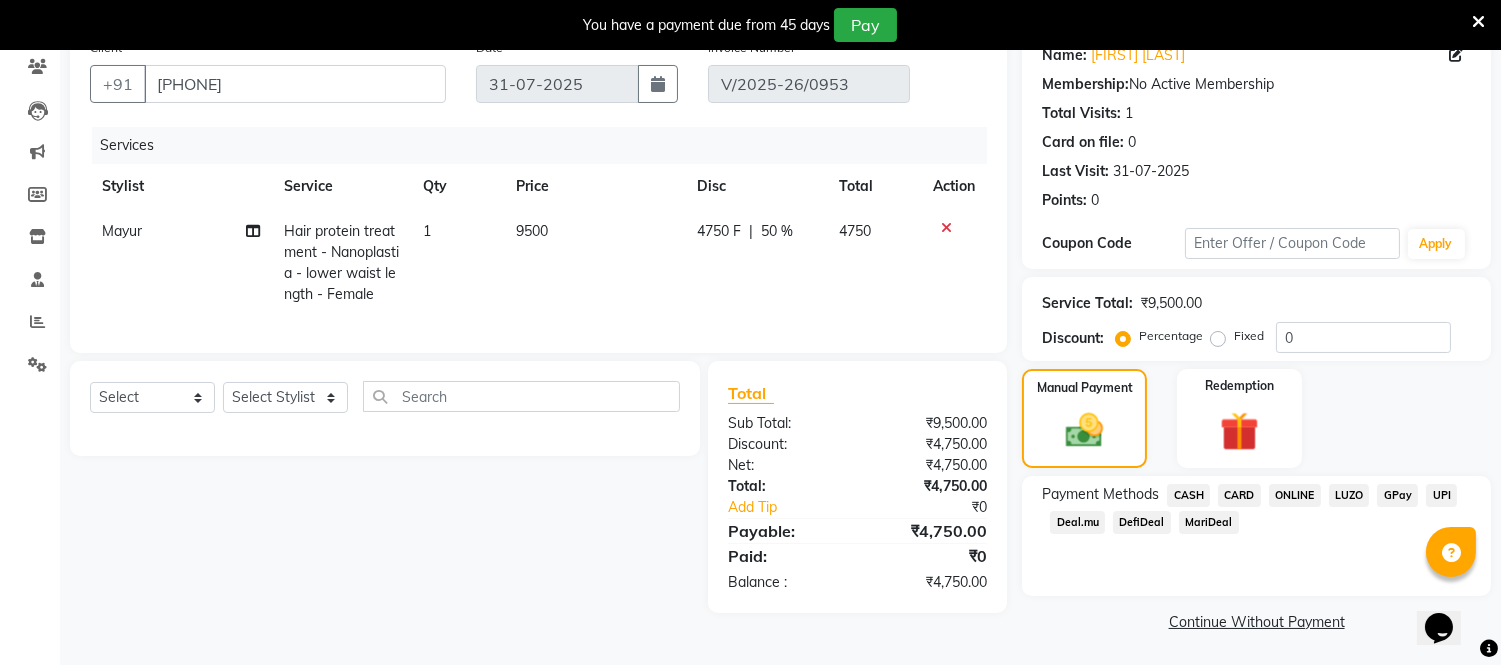 click on "CARD" 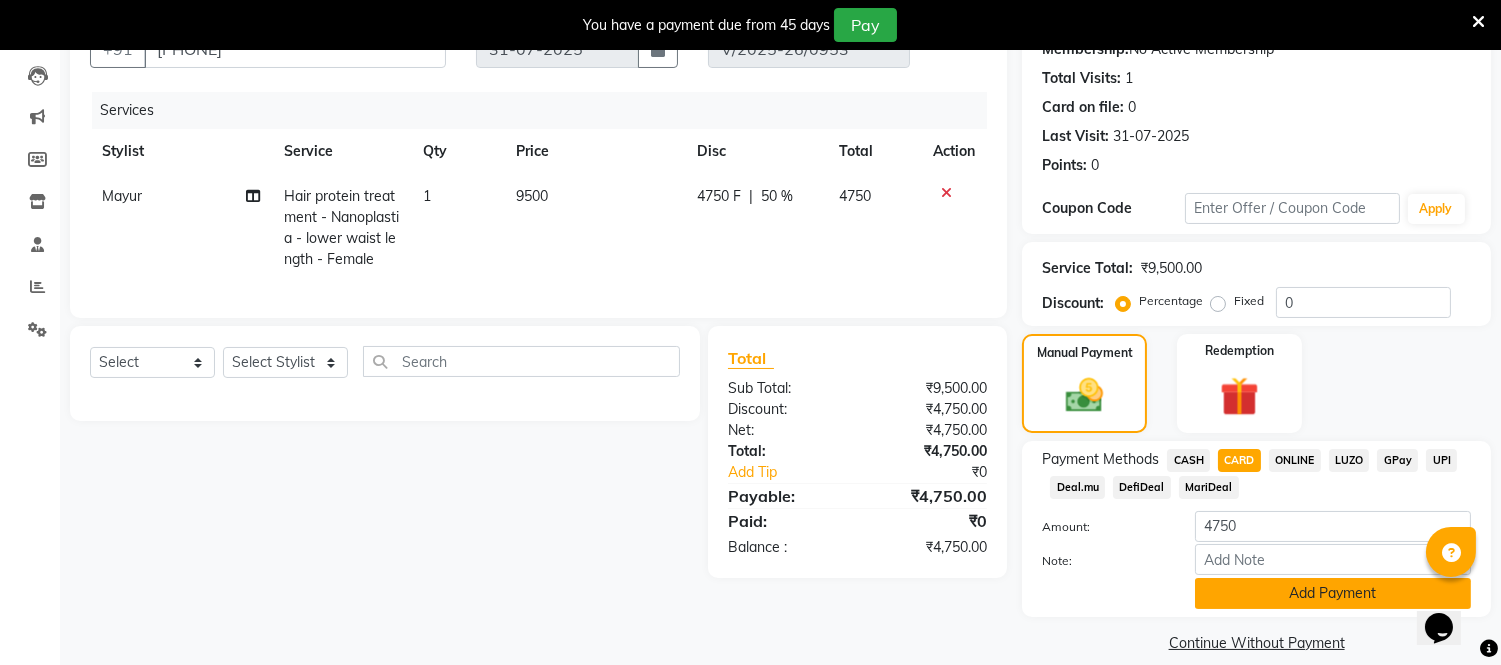 click on "Add Payment" 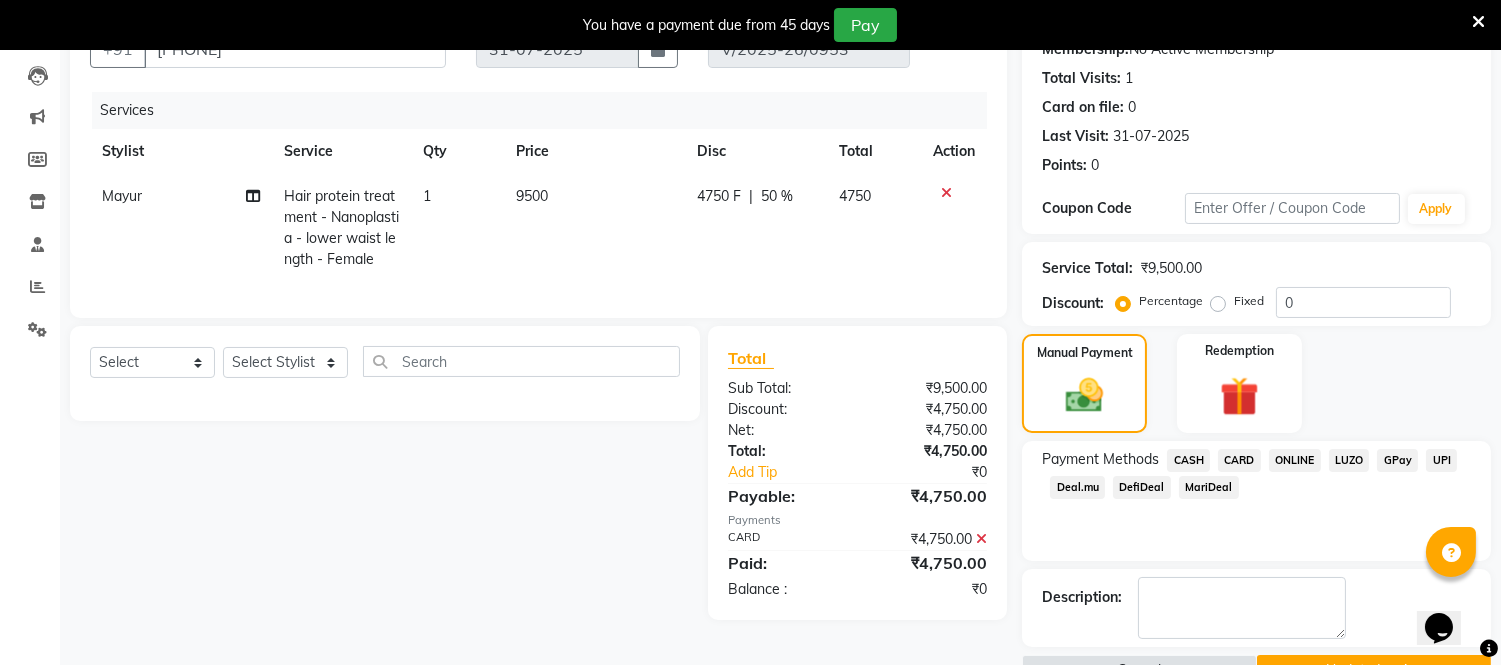 scroll, scrollTop: 255, scrollLeft: 0, axis: vertical 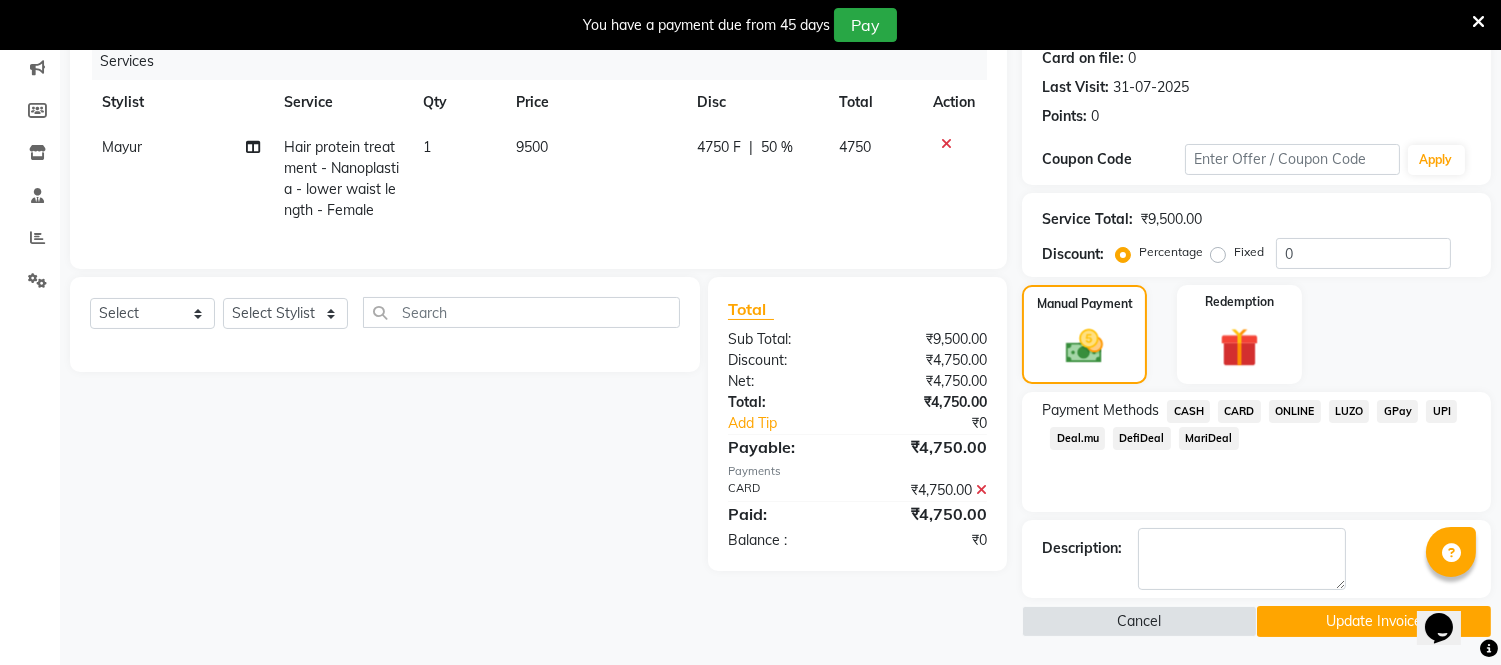 click on "Update Invoice" 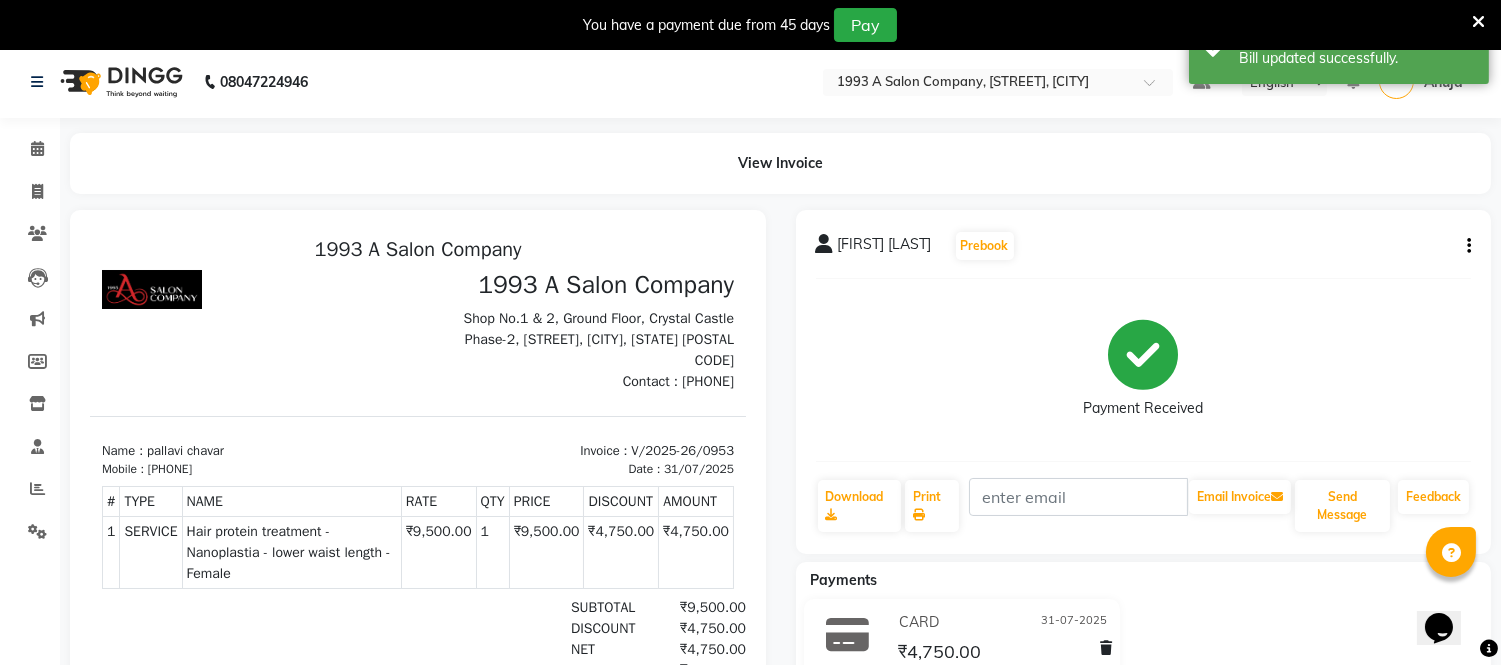 scroll, scrollTop: 0, scrollLeft: 0, axis: both 